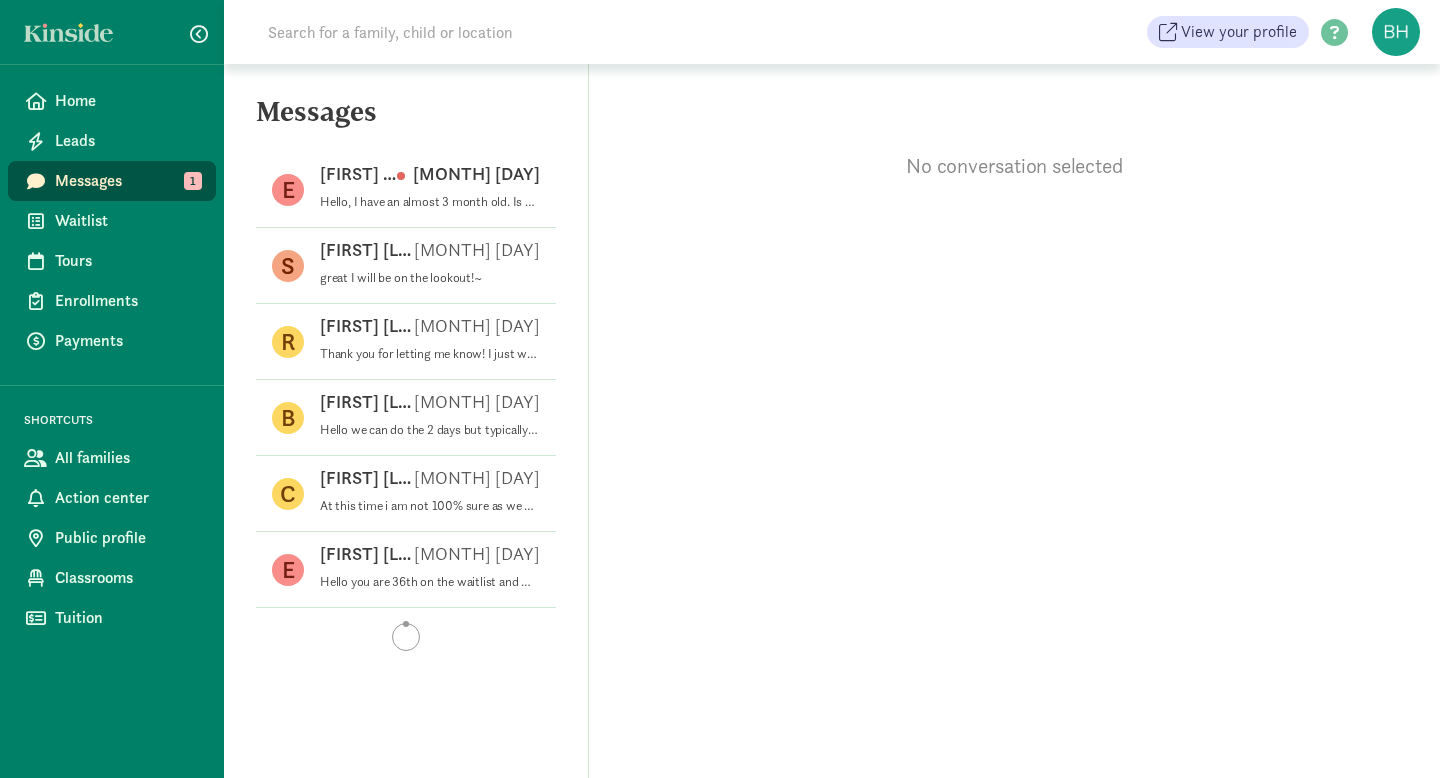 scroll, scrollTop: 0, scrollLeft: 0, axis: both 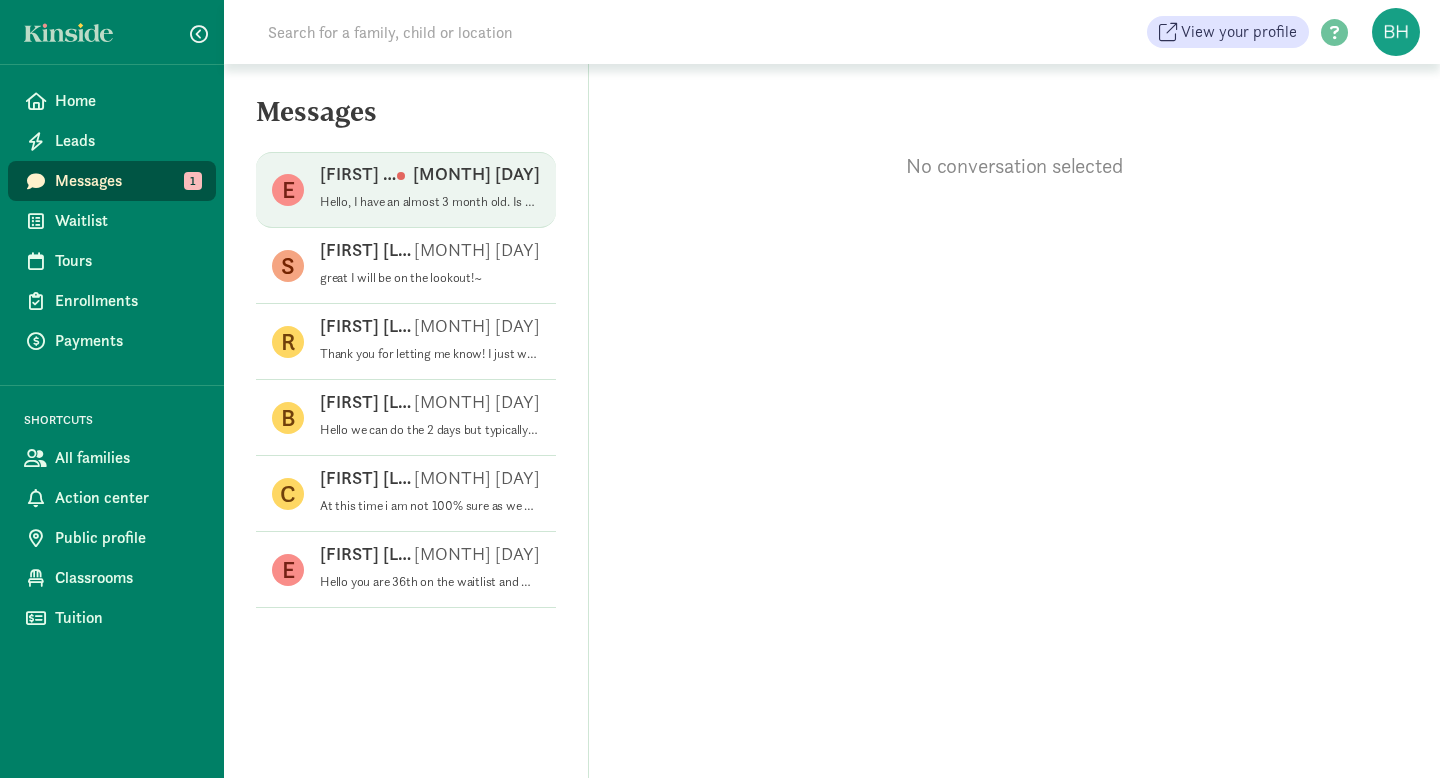 click on "Hello, I have an almost 3 month old. Is the waitlist pretty long?" at bounding box center (430, 202) 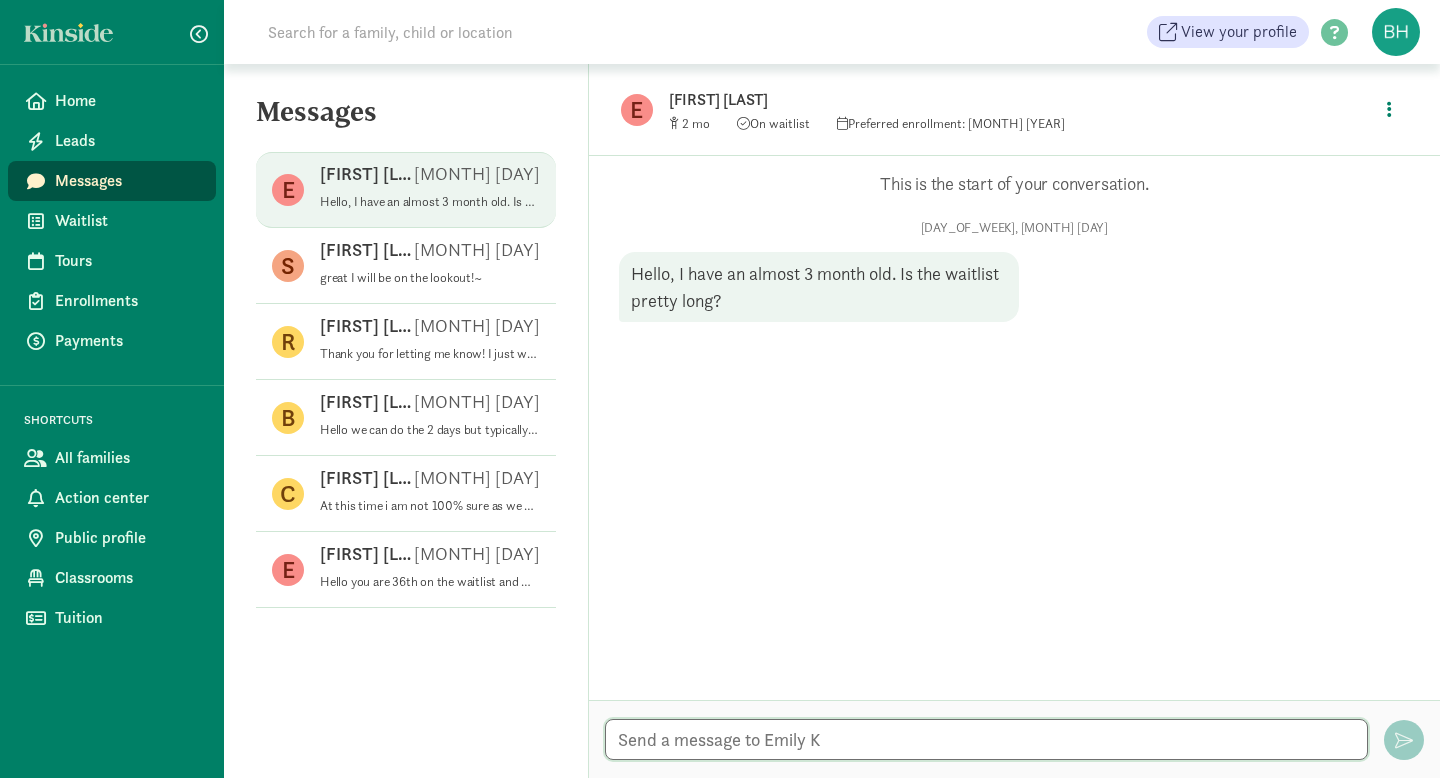 click at bounding box center [986, 739] 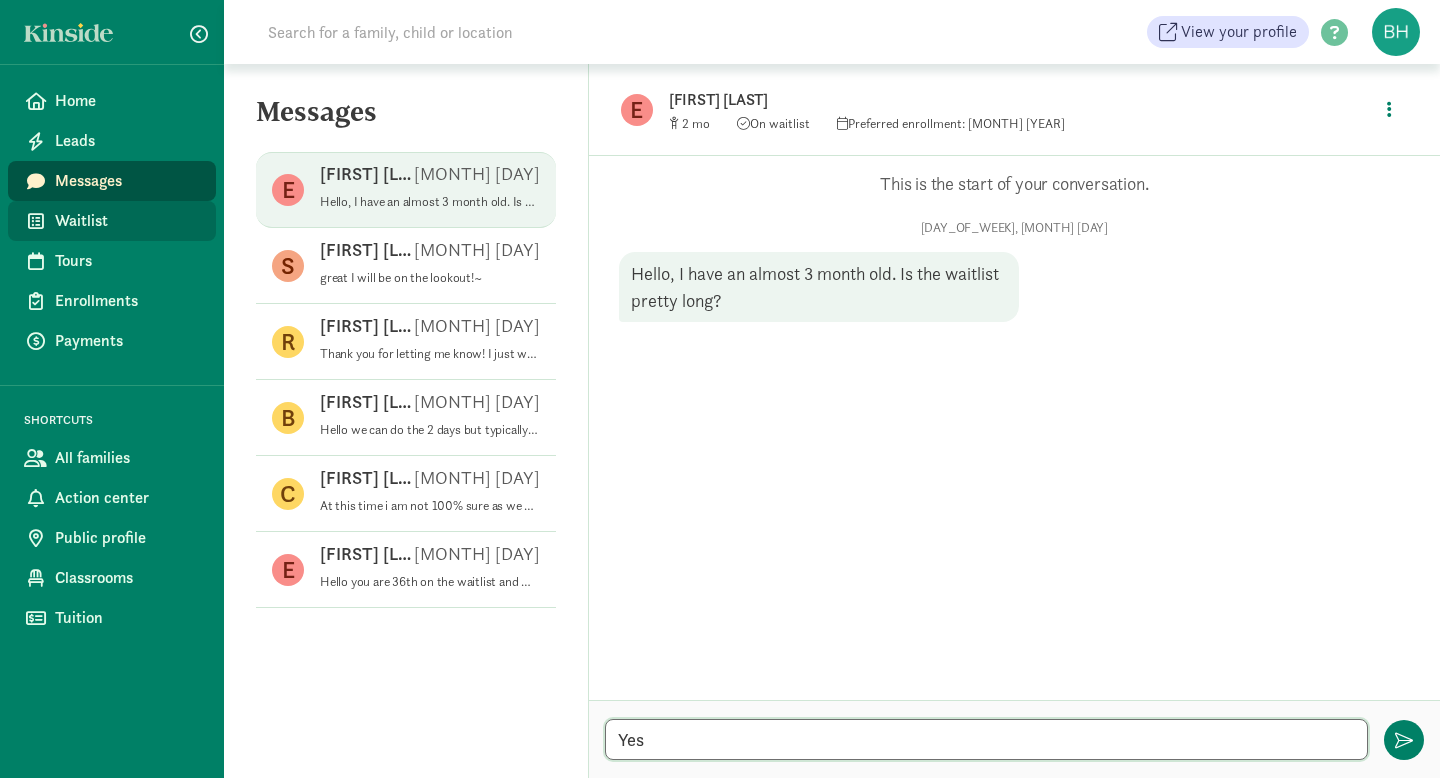type on "Yes" 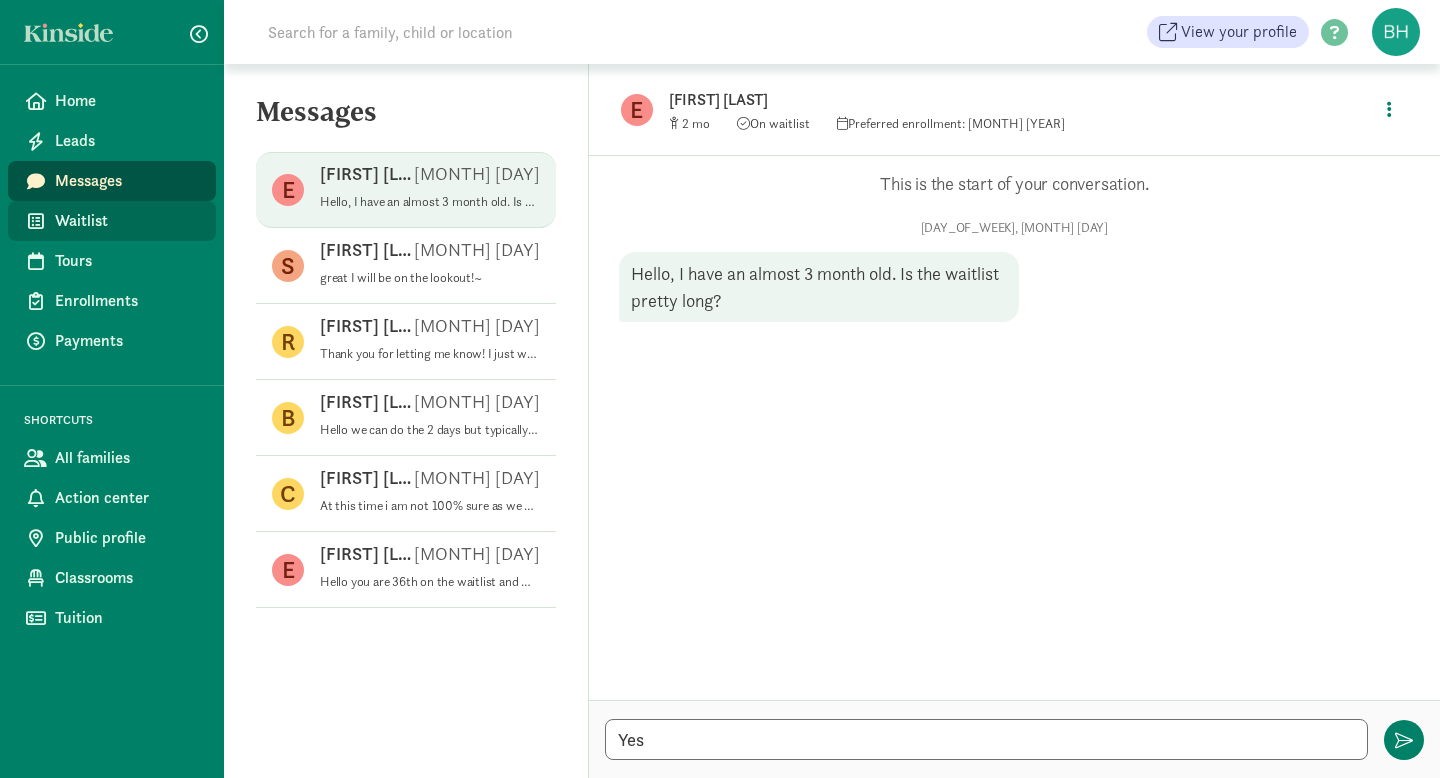 click on "Waitlist" at bounding box center (127, 221) 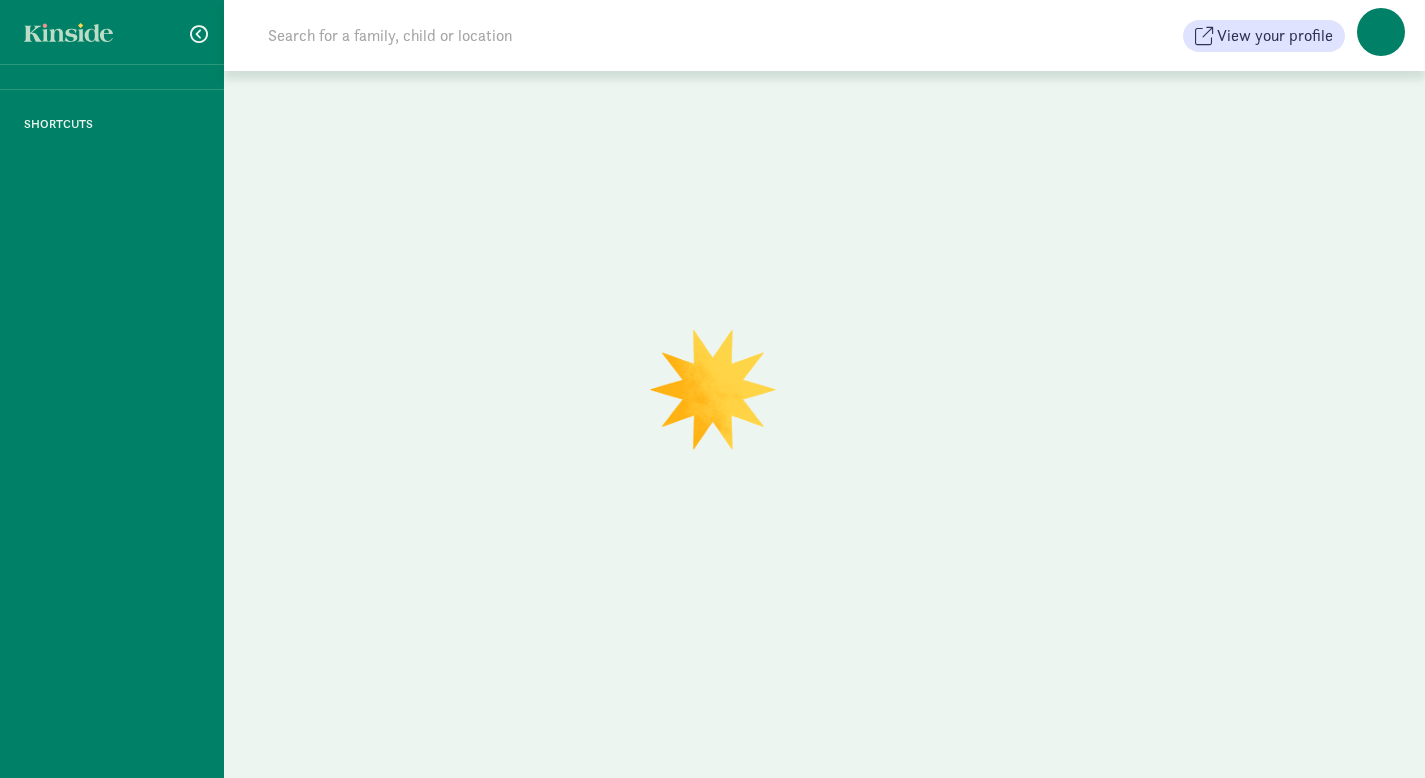 scroll, scrollTop: 0, scrollLeft: 0, axis: both 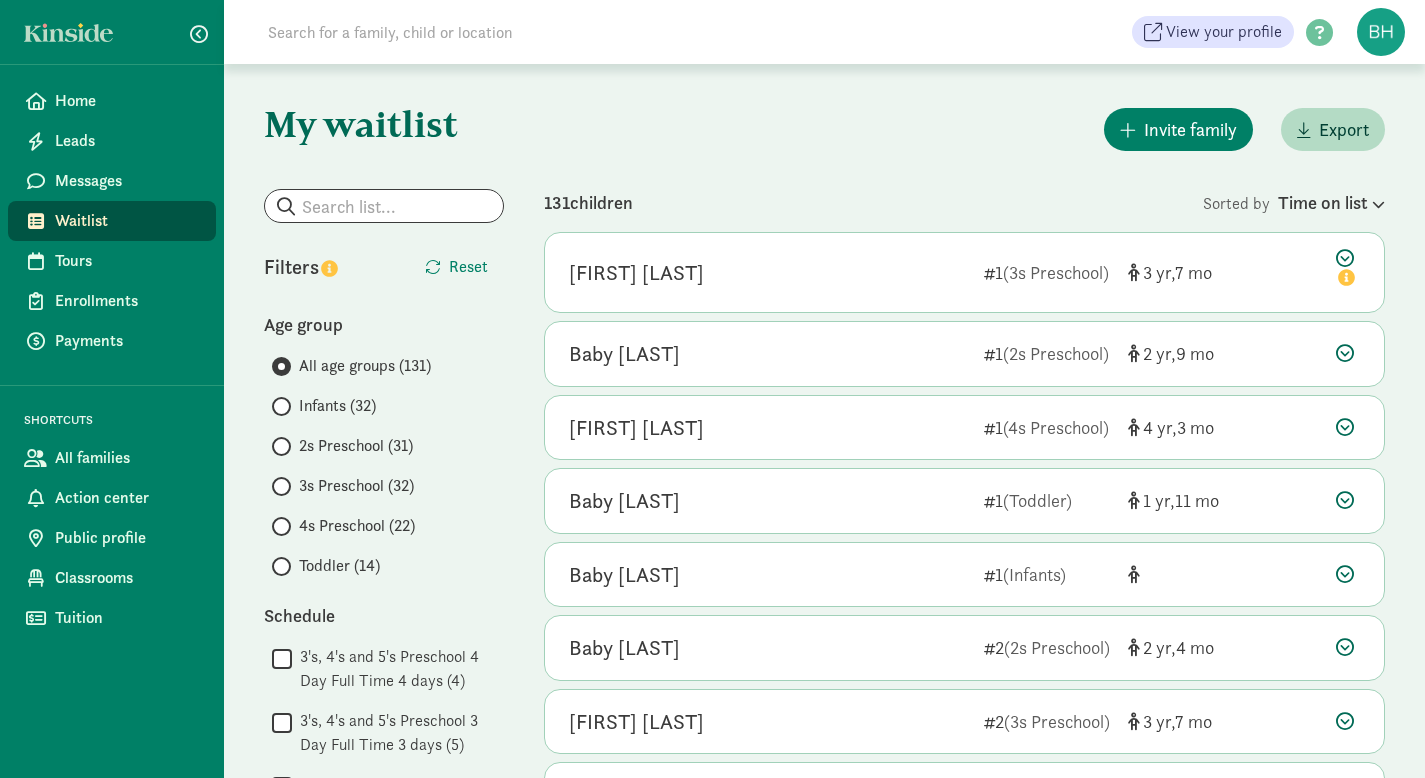 click on "Infants (32)" at bounding box center (337, 406) 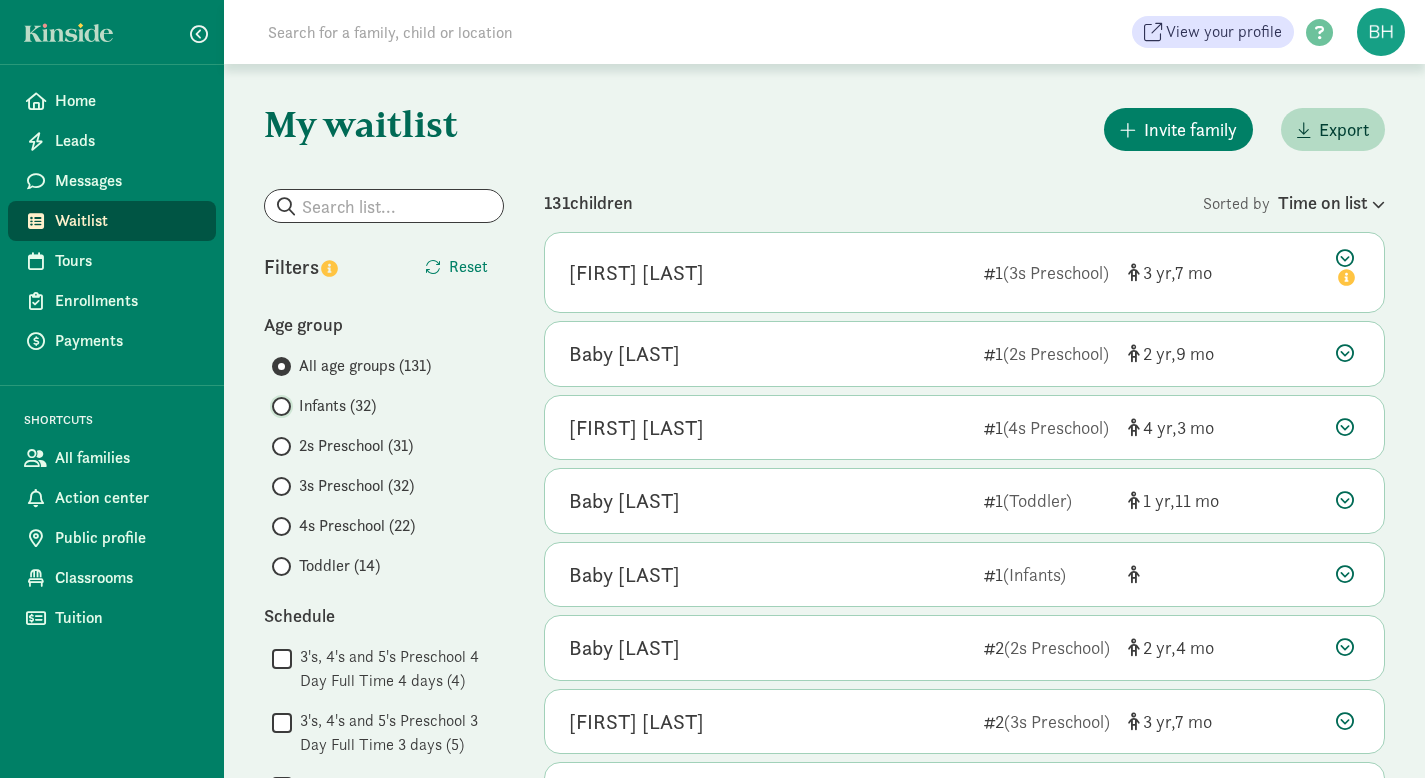 click on "Infants (32)" at bounding box center (278, 406) 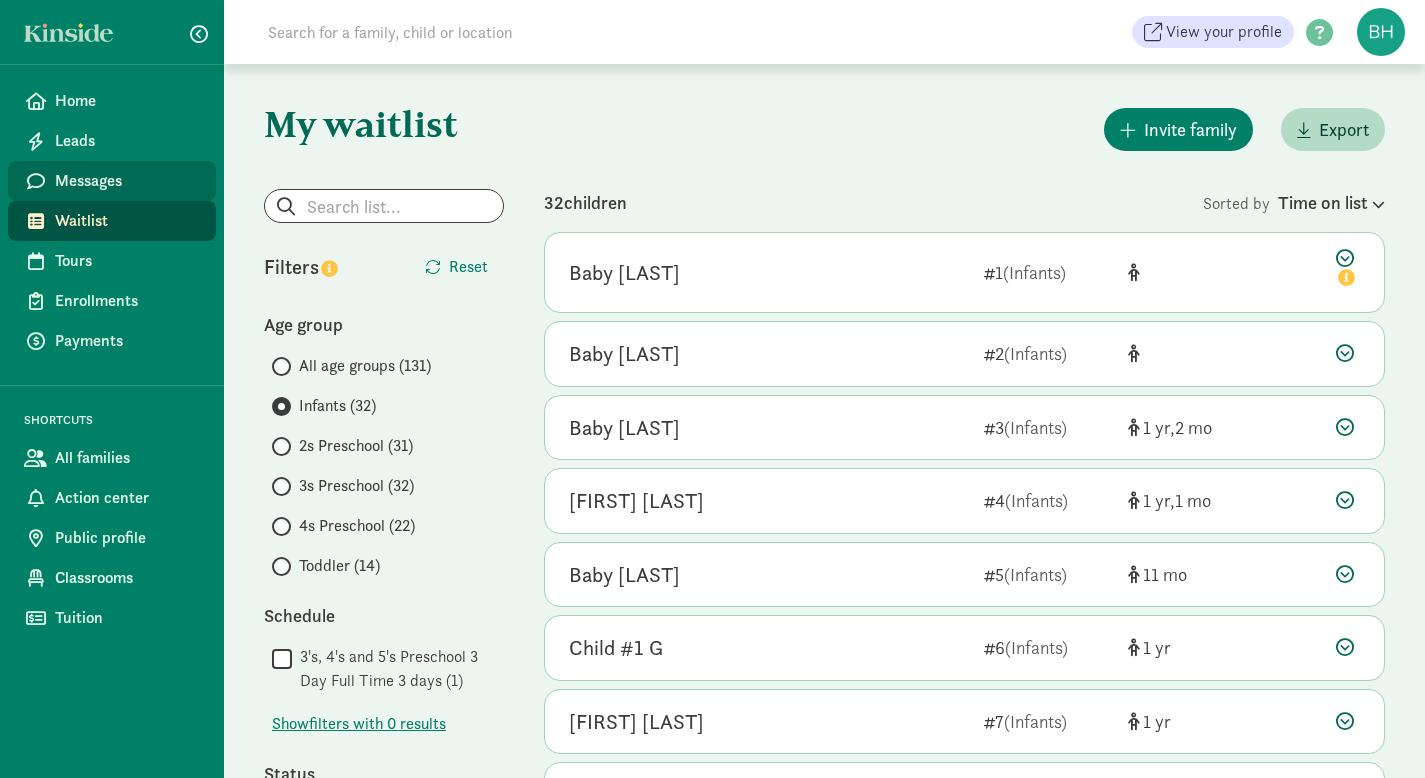 click on "Messages" at bounding box center (127, 181) 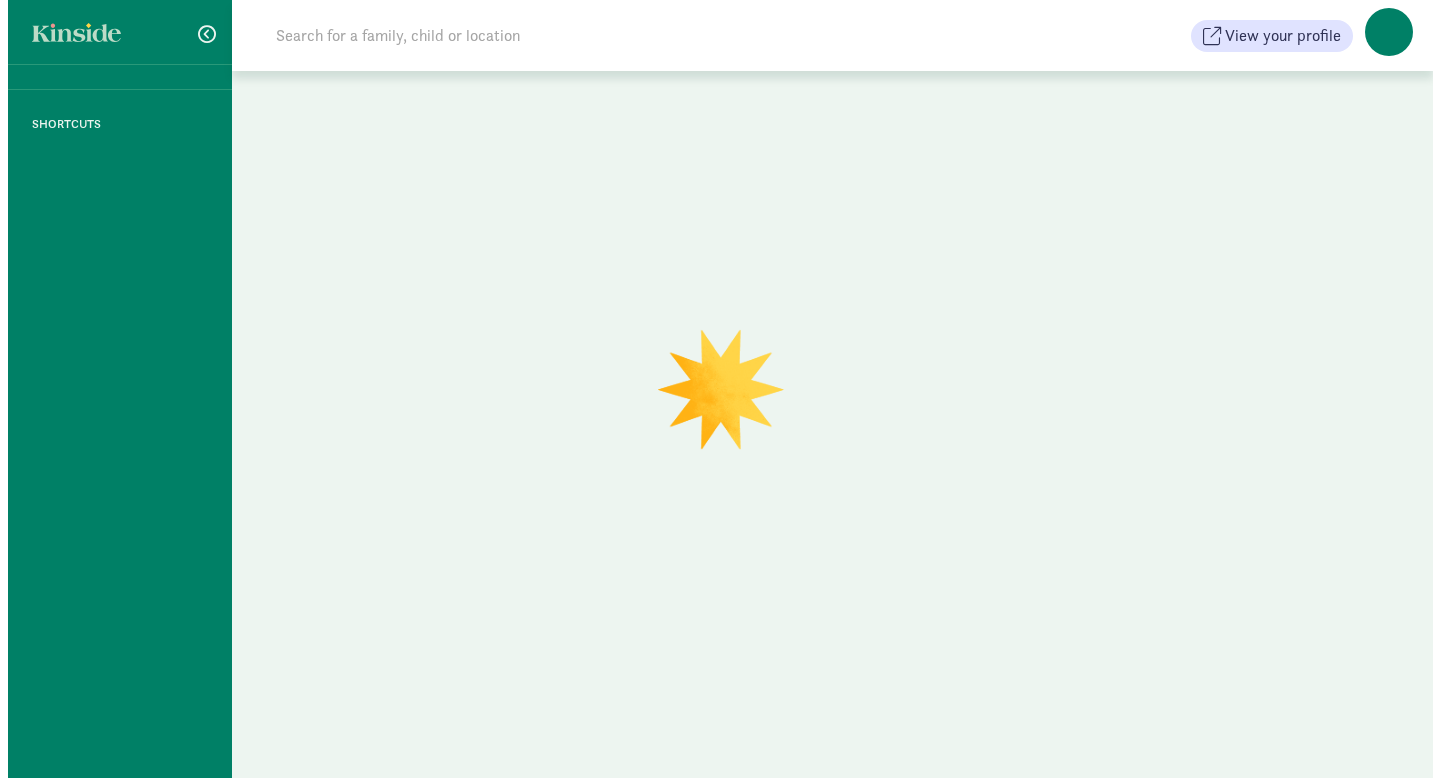 scroll, scrollTop: 0, scrollLeft: 0, axis: both 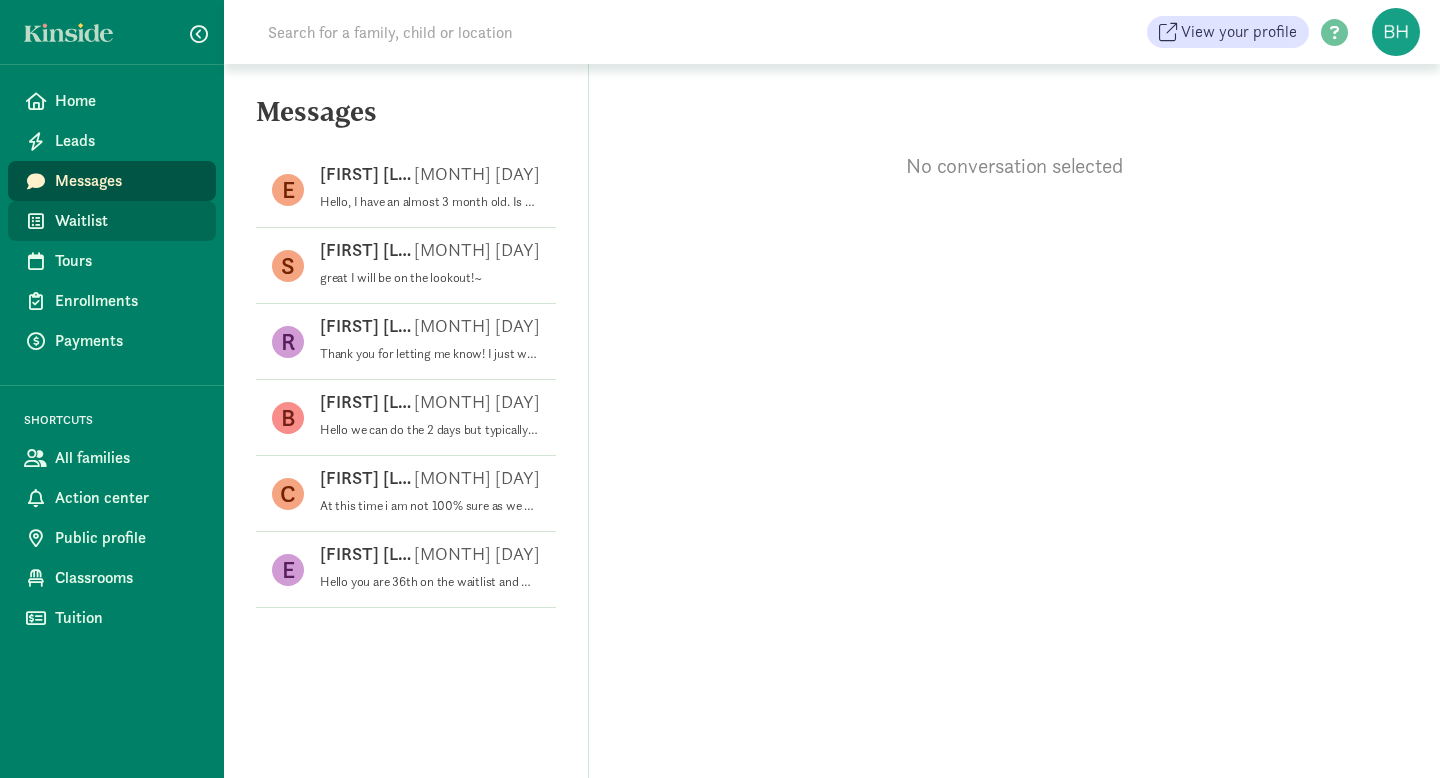 click on "Waitlist" at bounding box center [127, 221] 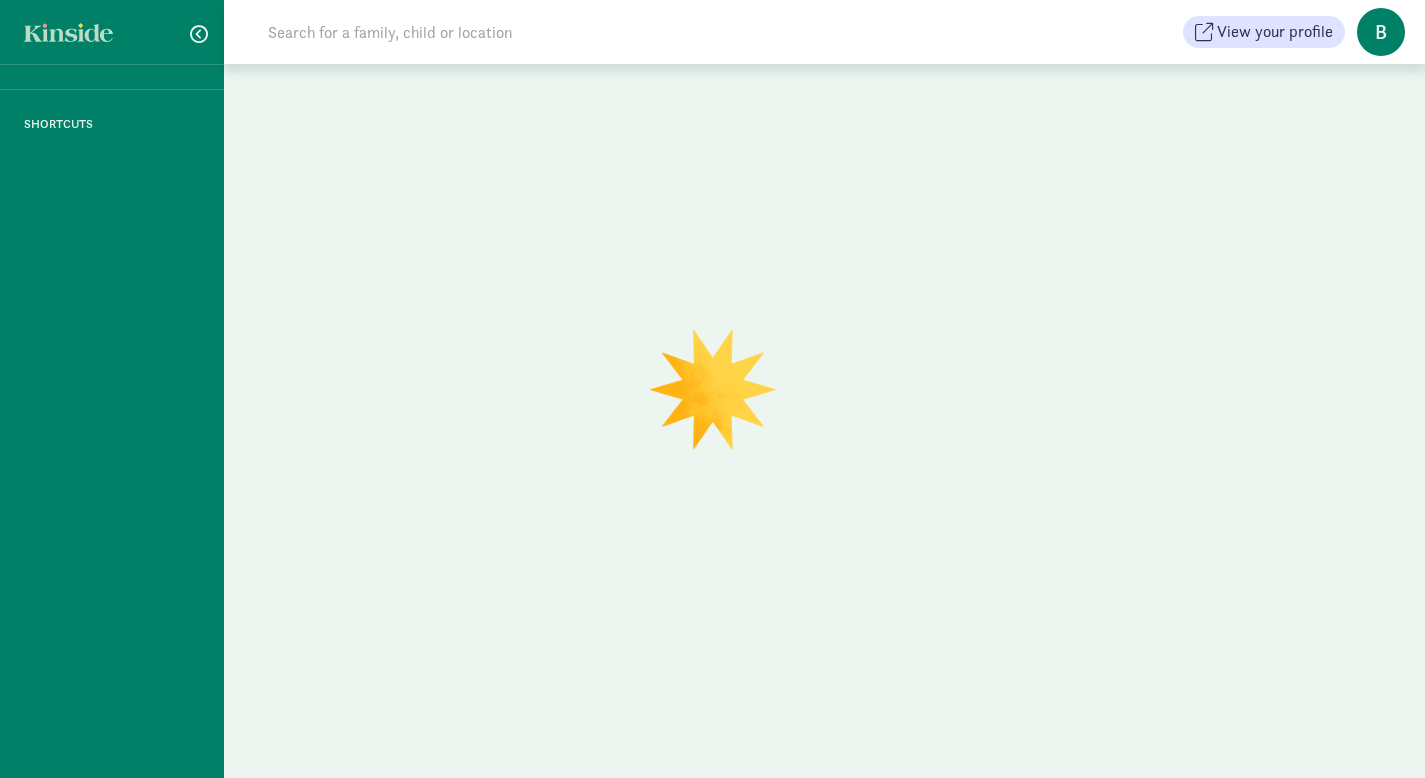 scroll, scrollTop: 0, scrollLeft: 0, axis: both 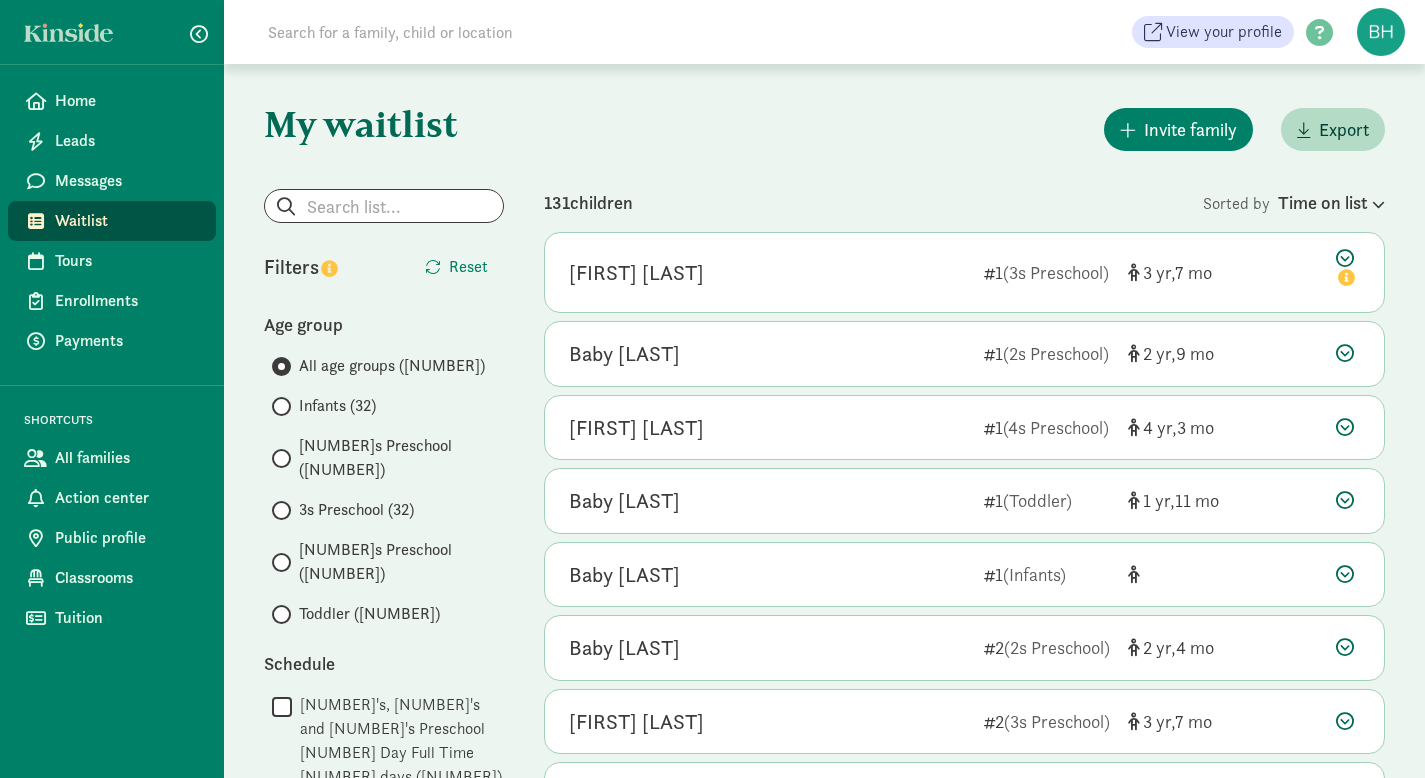click on "Infants (32)" at bounding box center (337, 406) 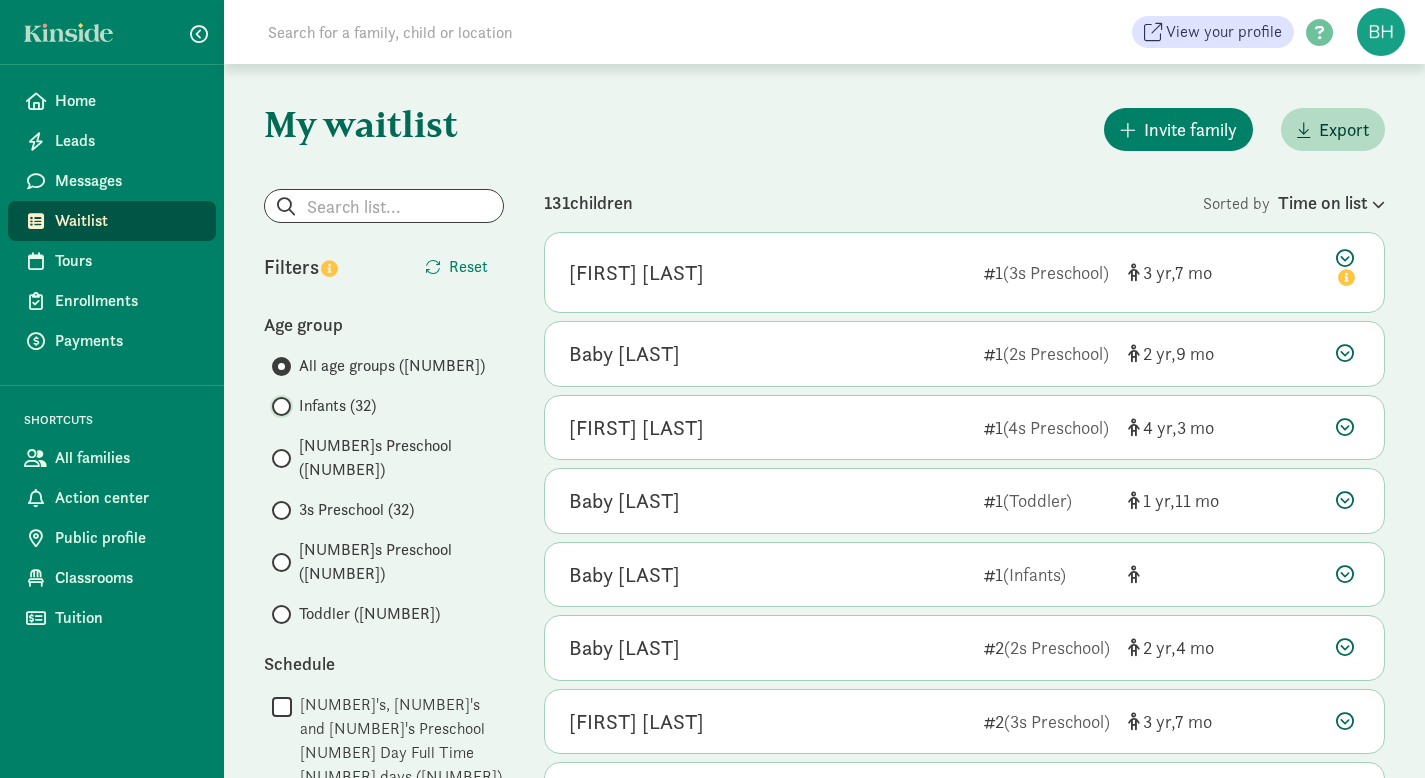click on "Infants (32)" at bounding box center (278, 406) 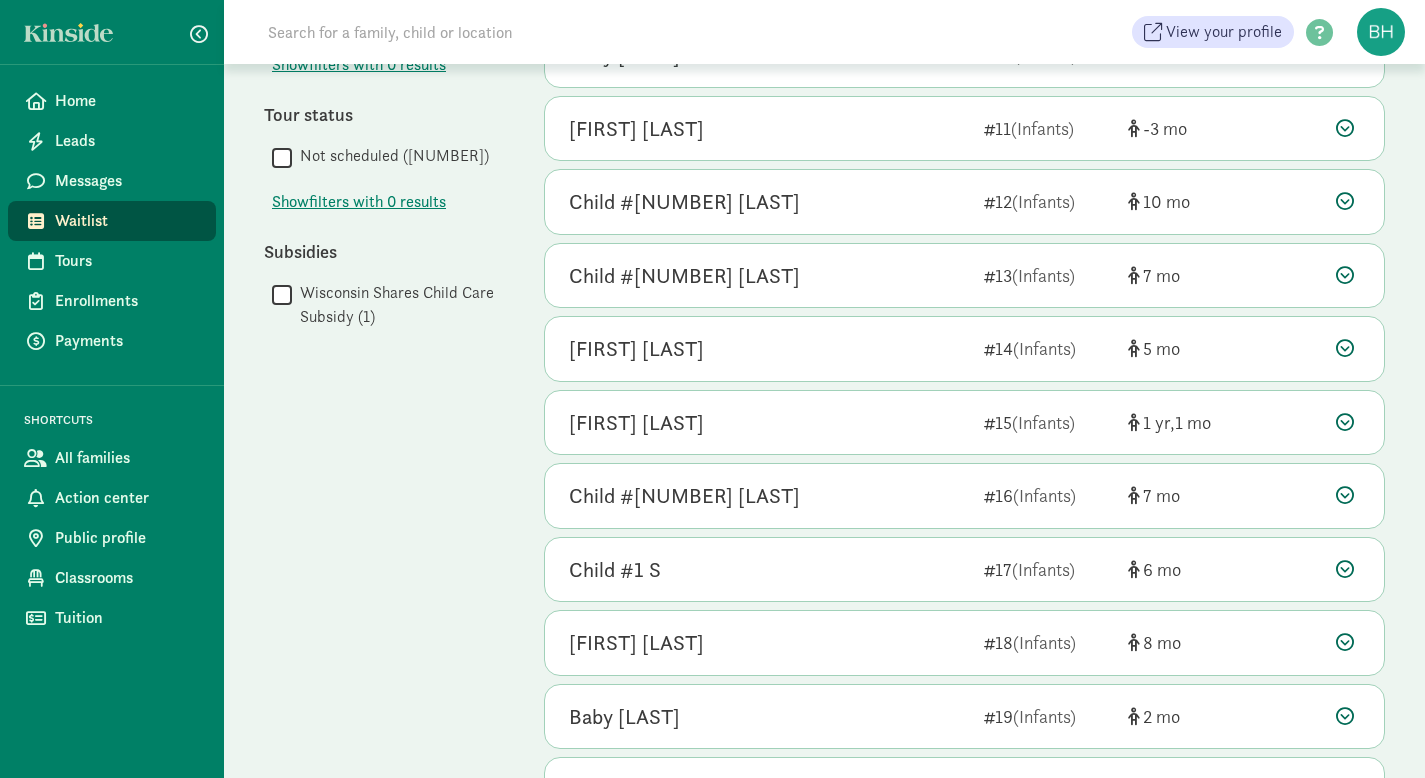 scroll, scrollTop: 1012, scrollLeft: 0, axis: vertical 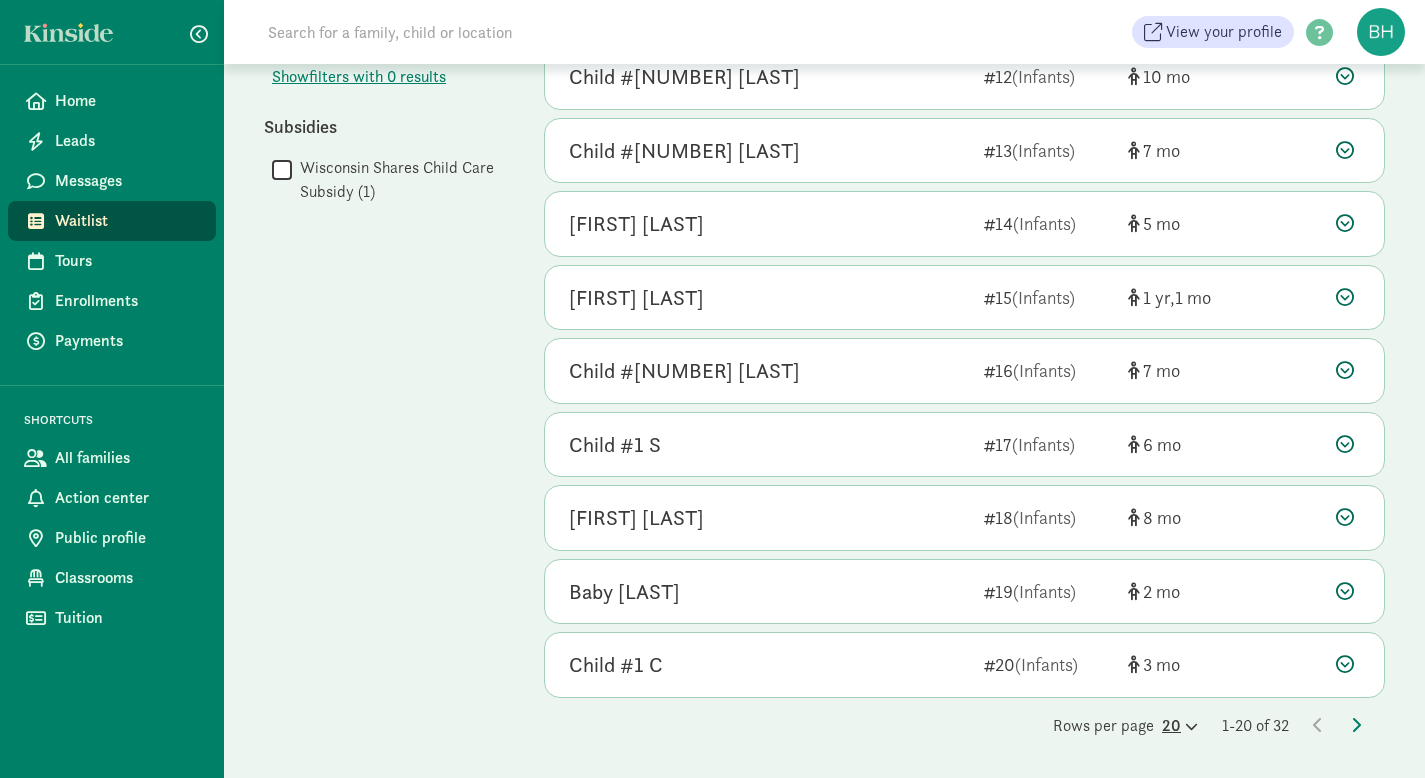 click 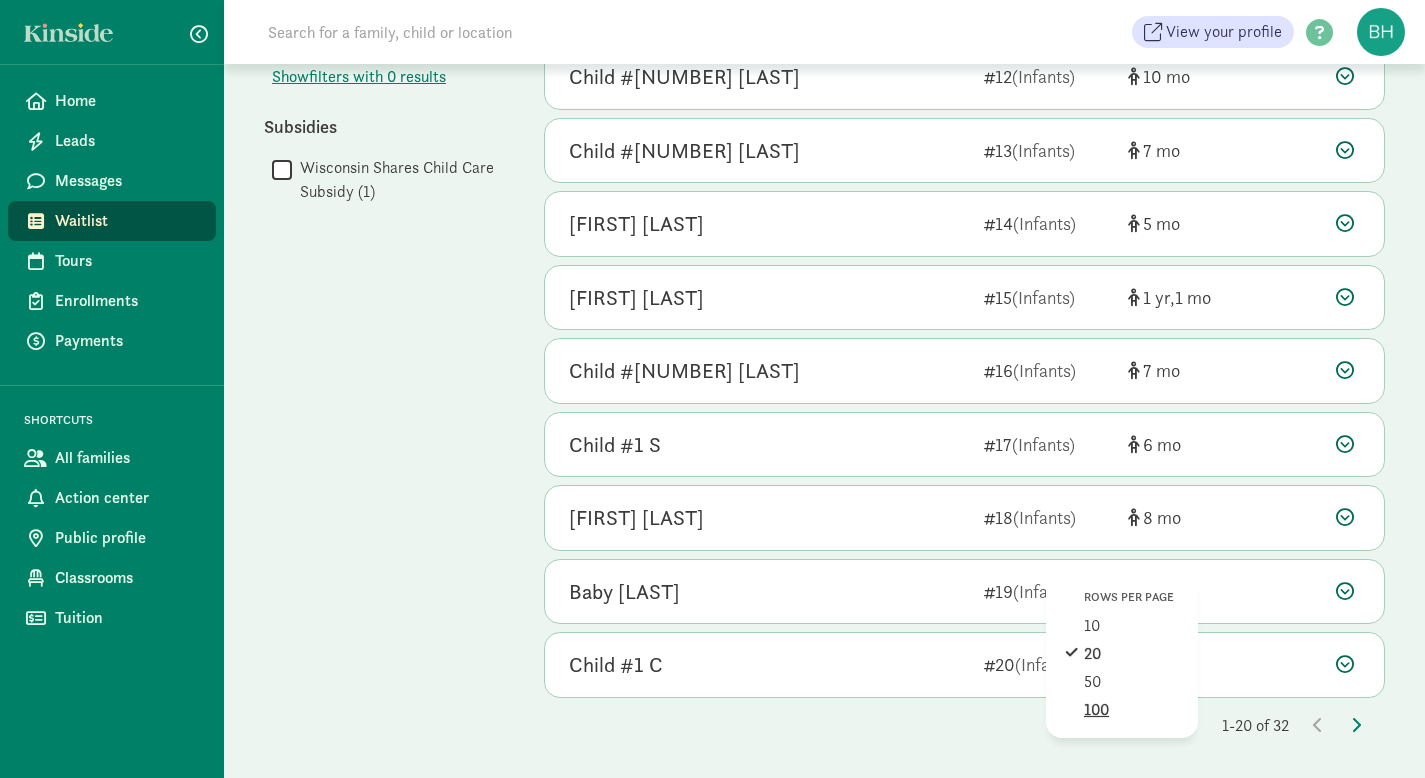 click on "100" 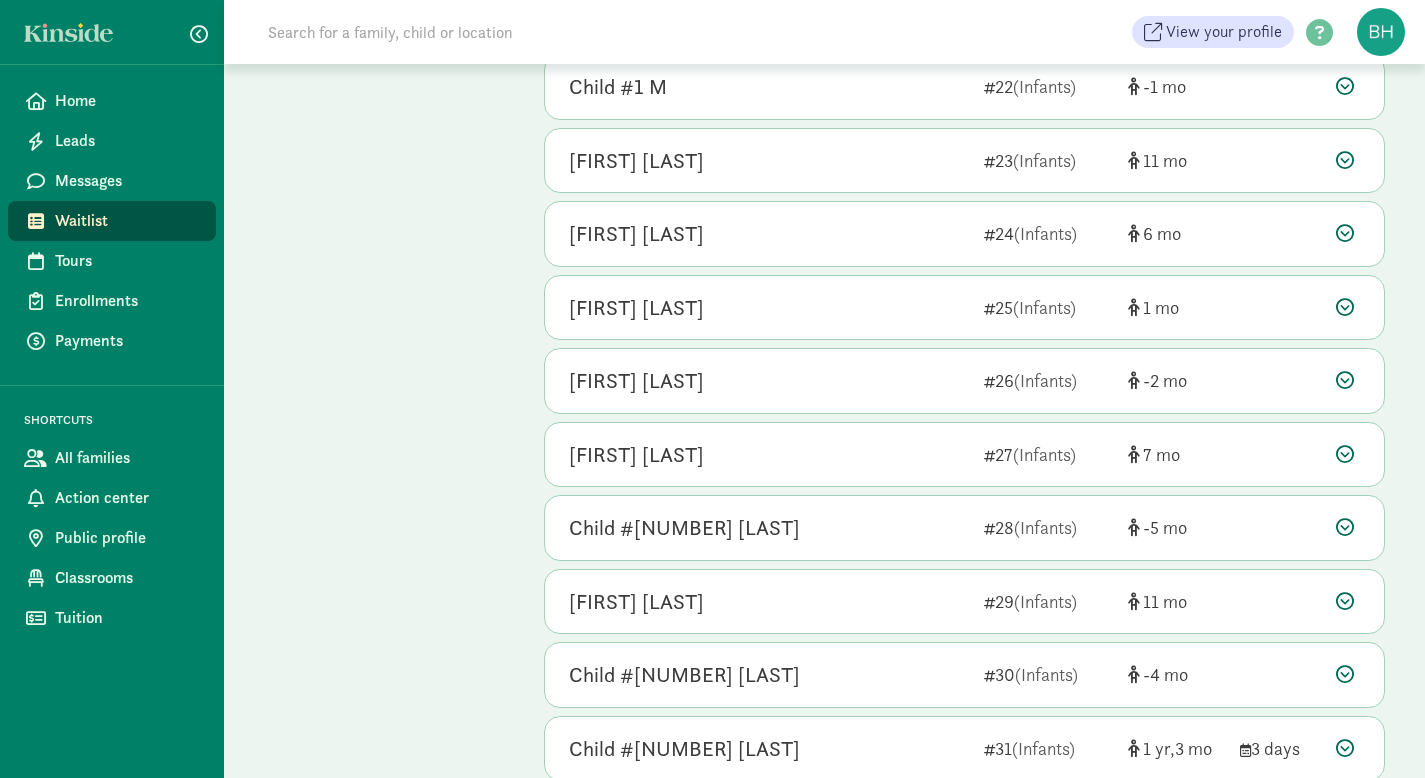 scroll, scrollTop: 1894, scrollLeft: 0, axis: vertical 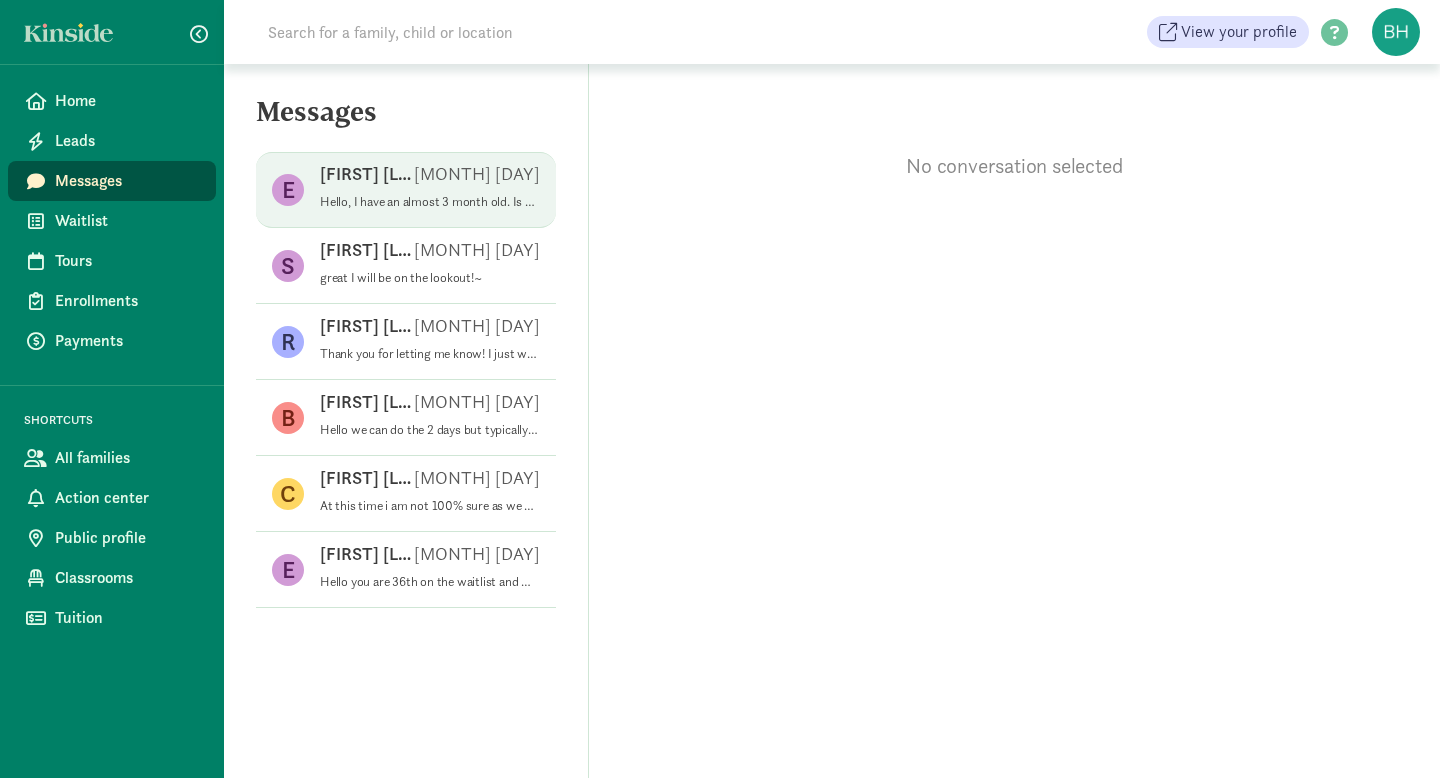 click on "[FIRST] [LAST]    [MONTH] [DAY]" at bounding box center (430, 178) 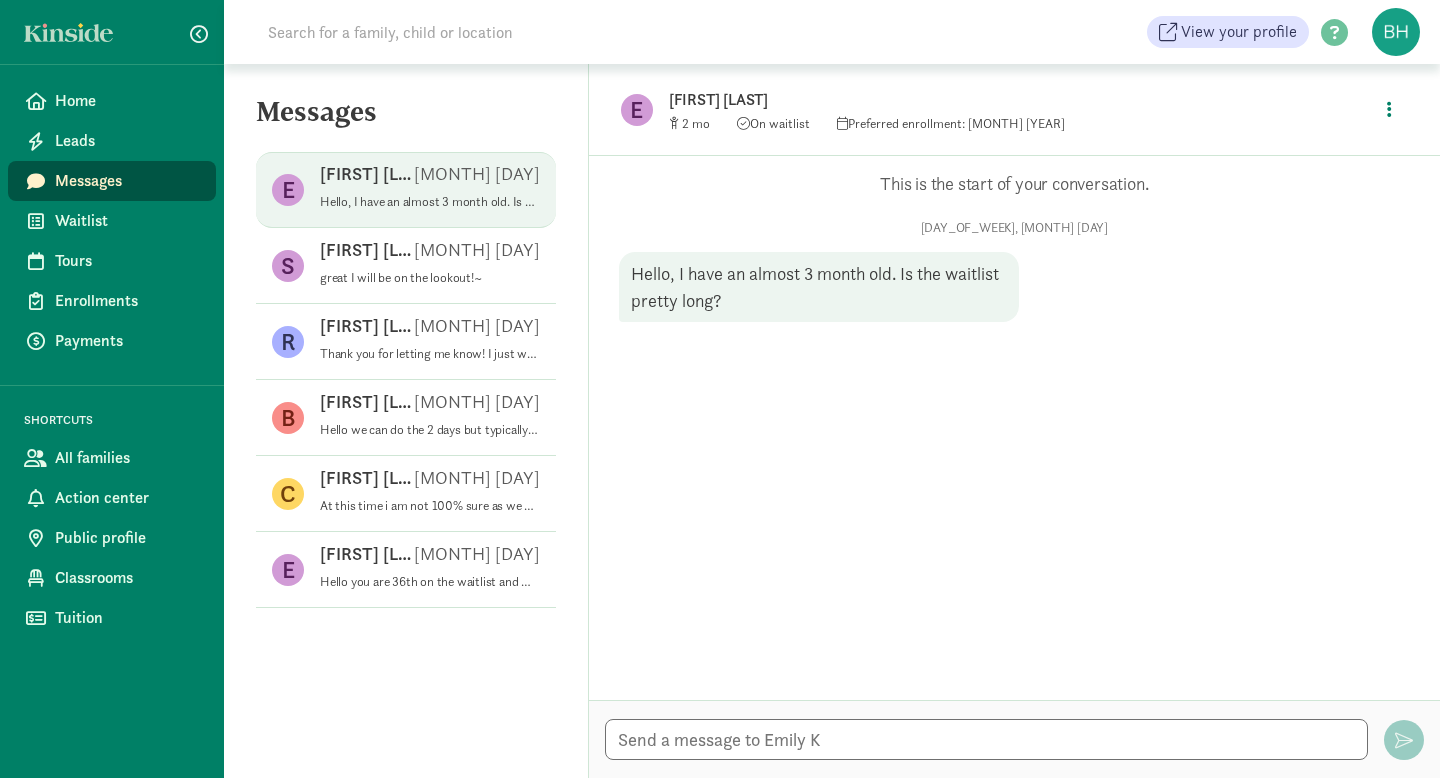 click on "[FIRST] [LAST]" at bounding box center (367, 174) 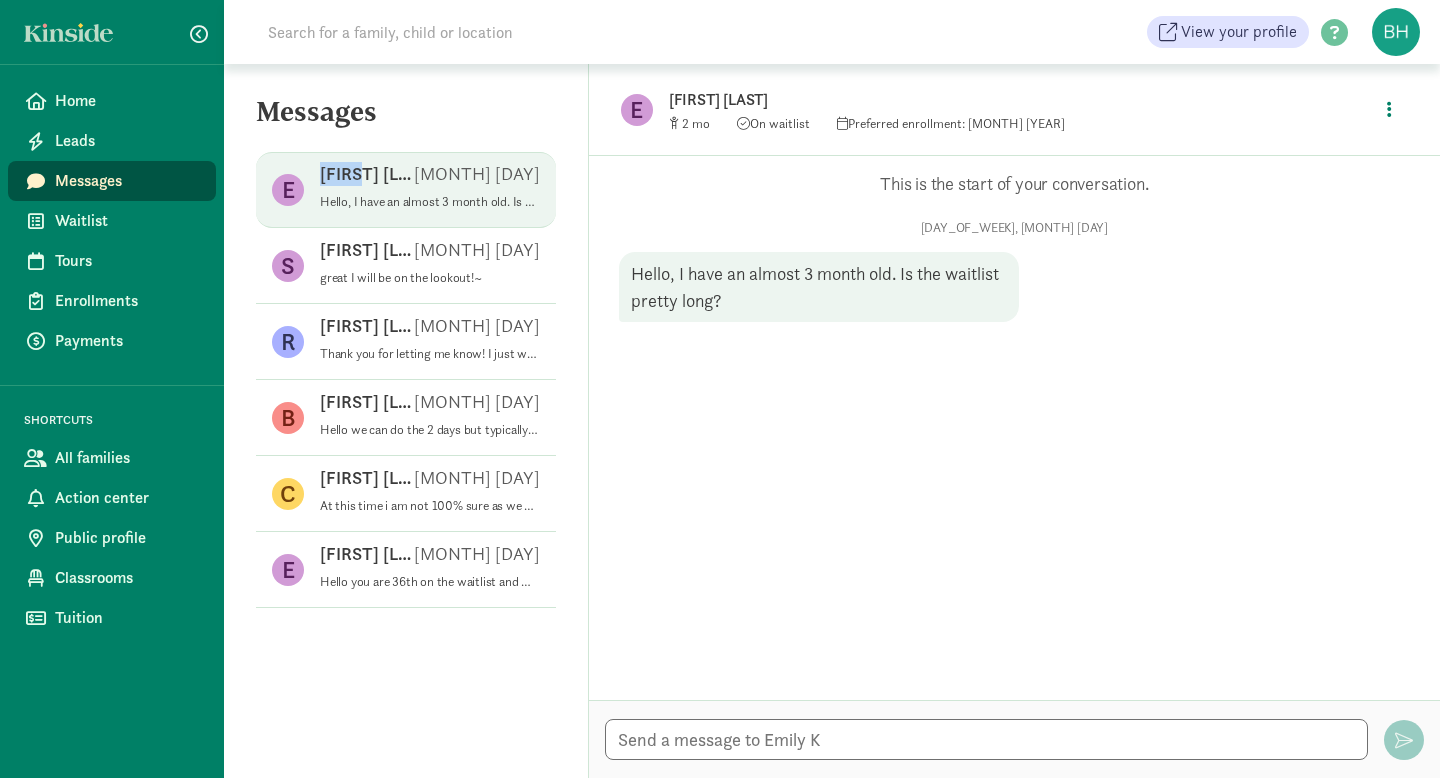 click on "[FIRST] [LAST]" at bounding box center (367, 174) 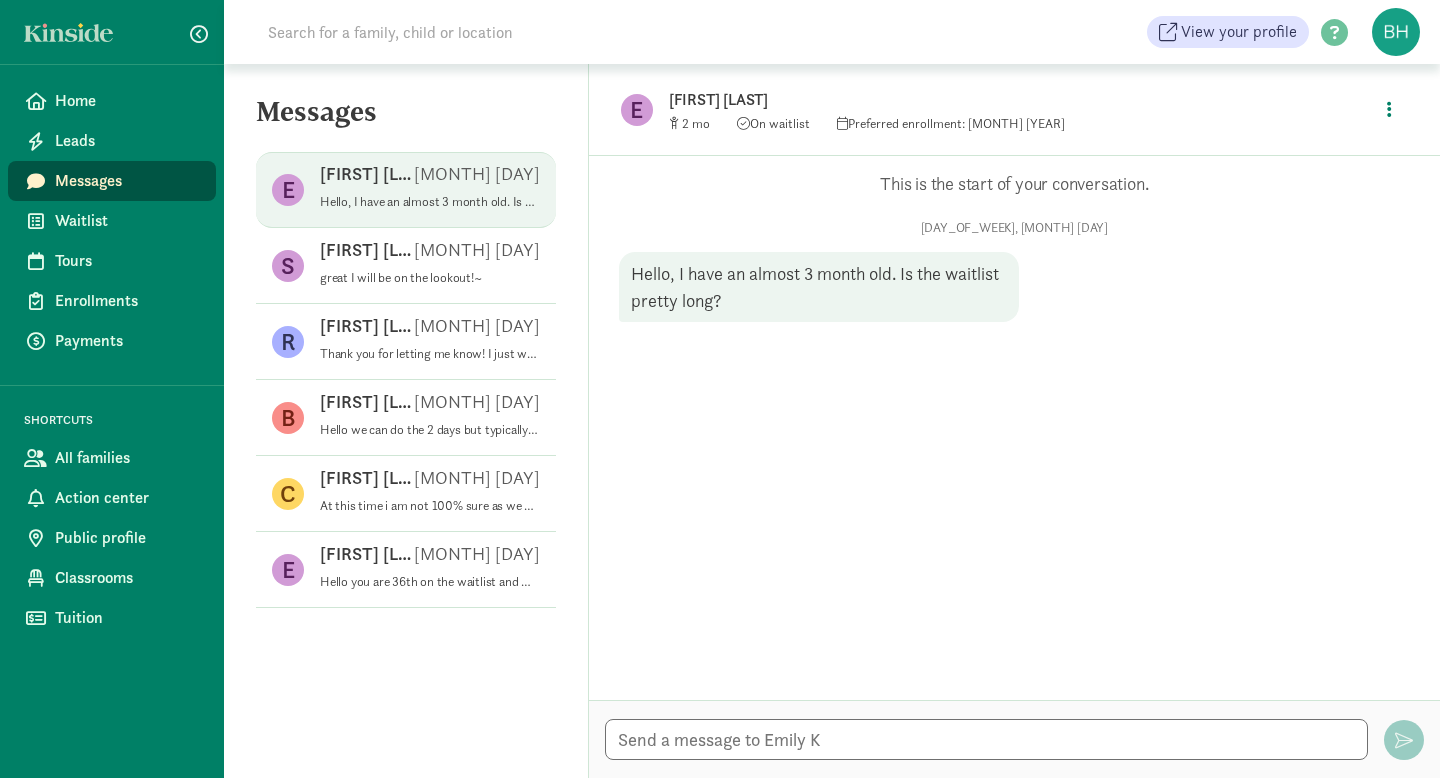 click 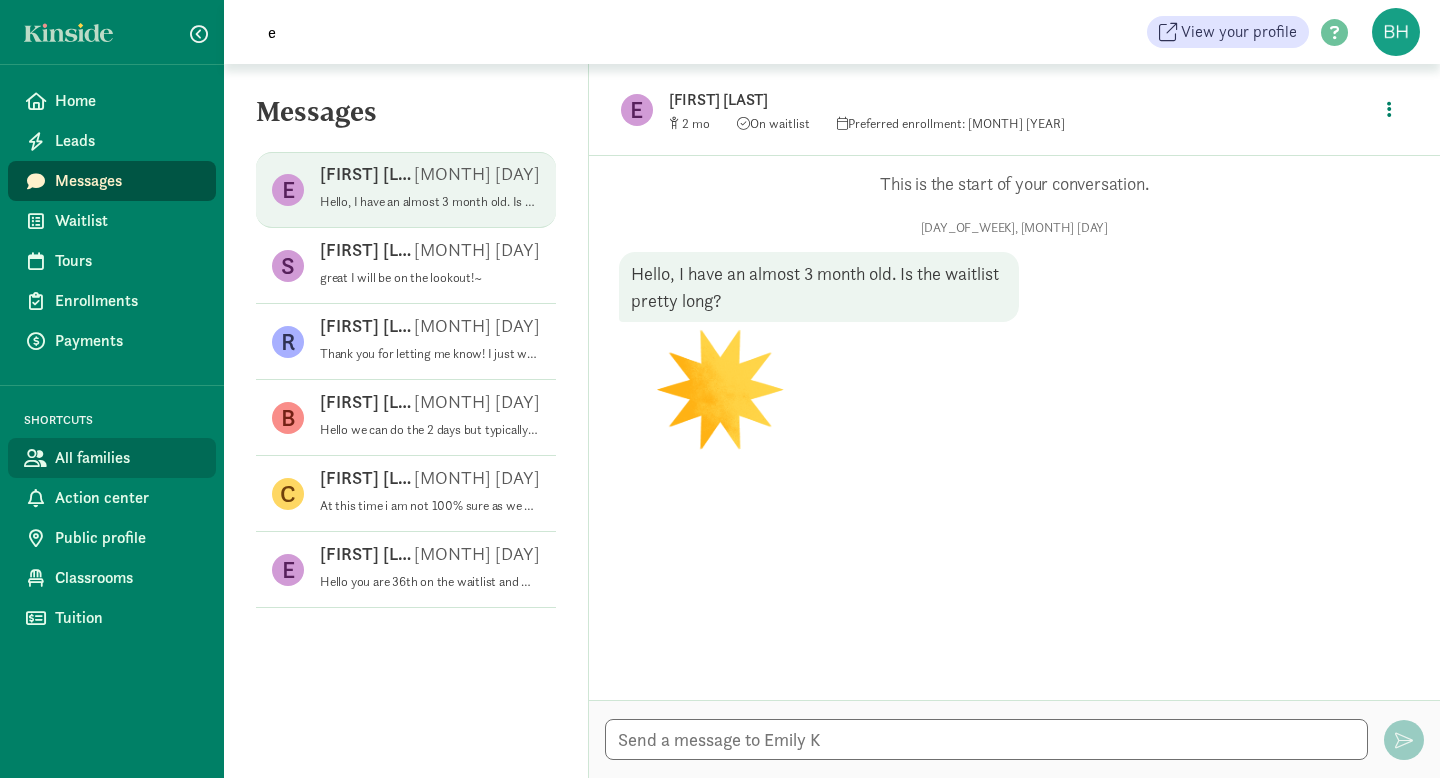type on "e" 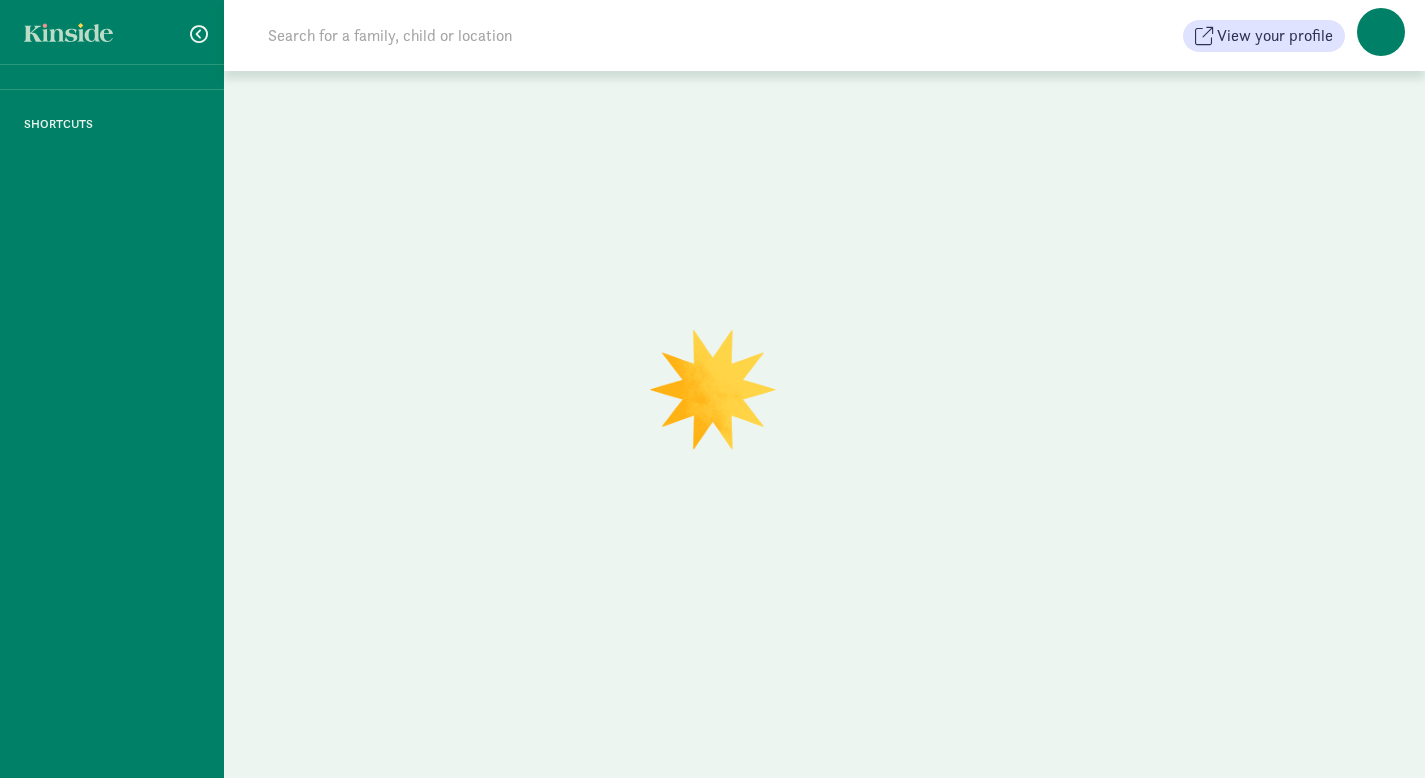 scroll, scrollTop: 0, scrollLeft: 0, axis: both 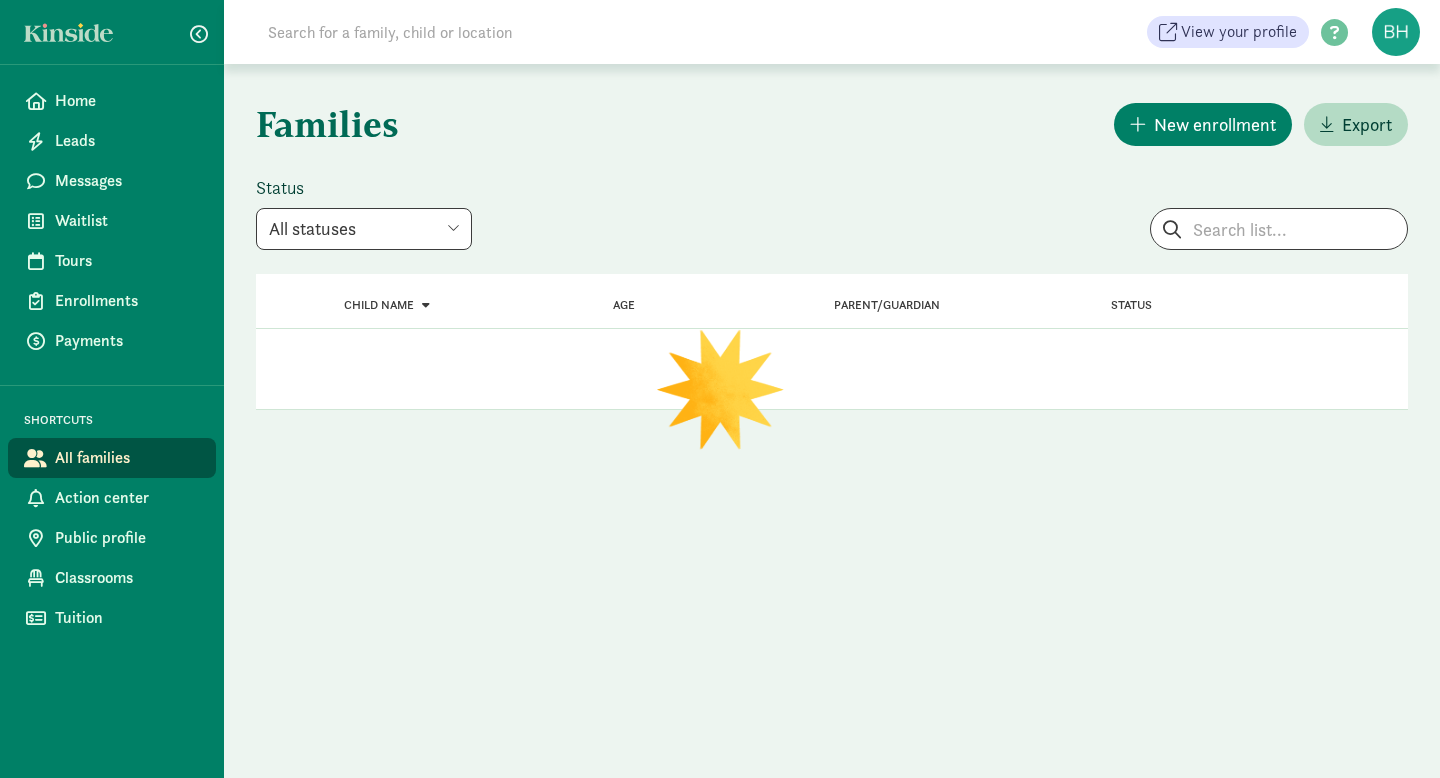 click 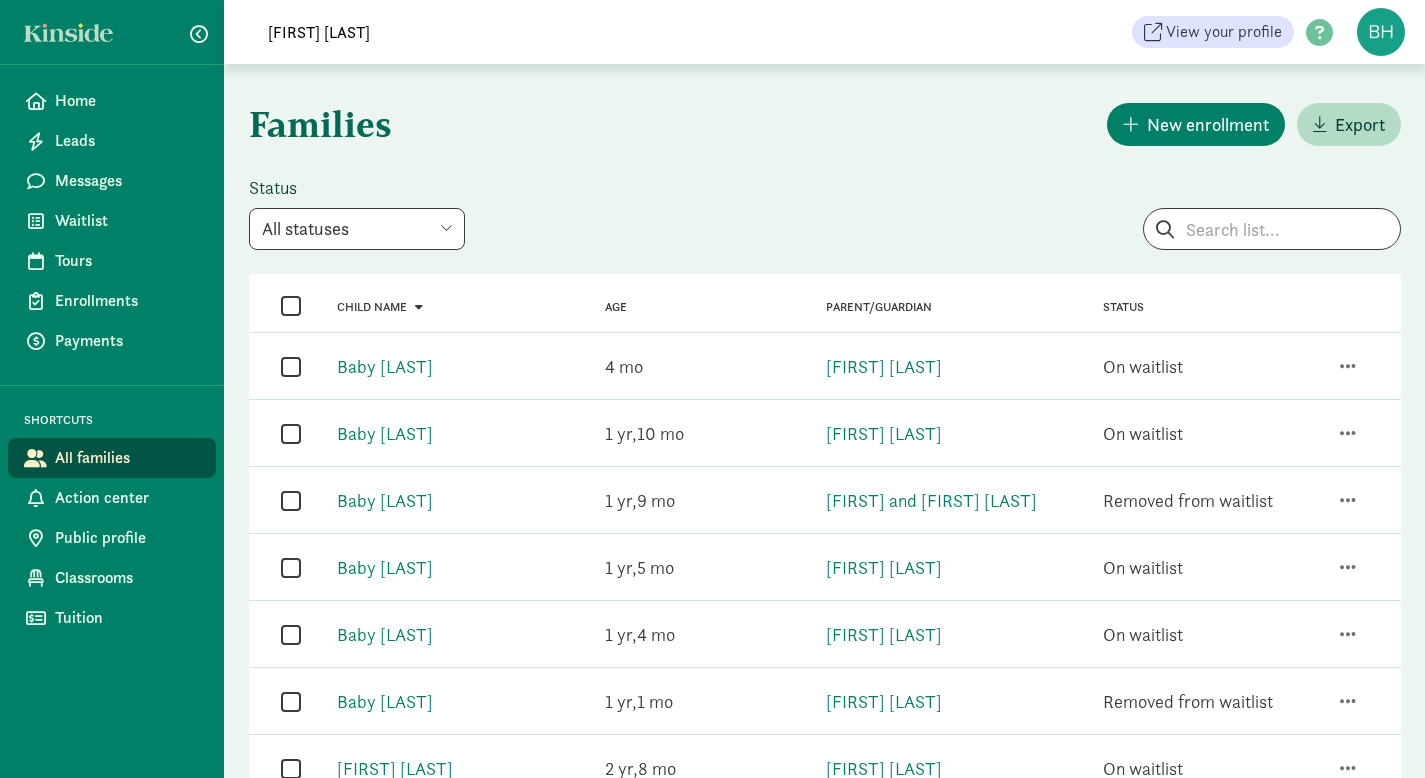 type on "emily  k" 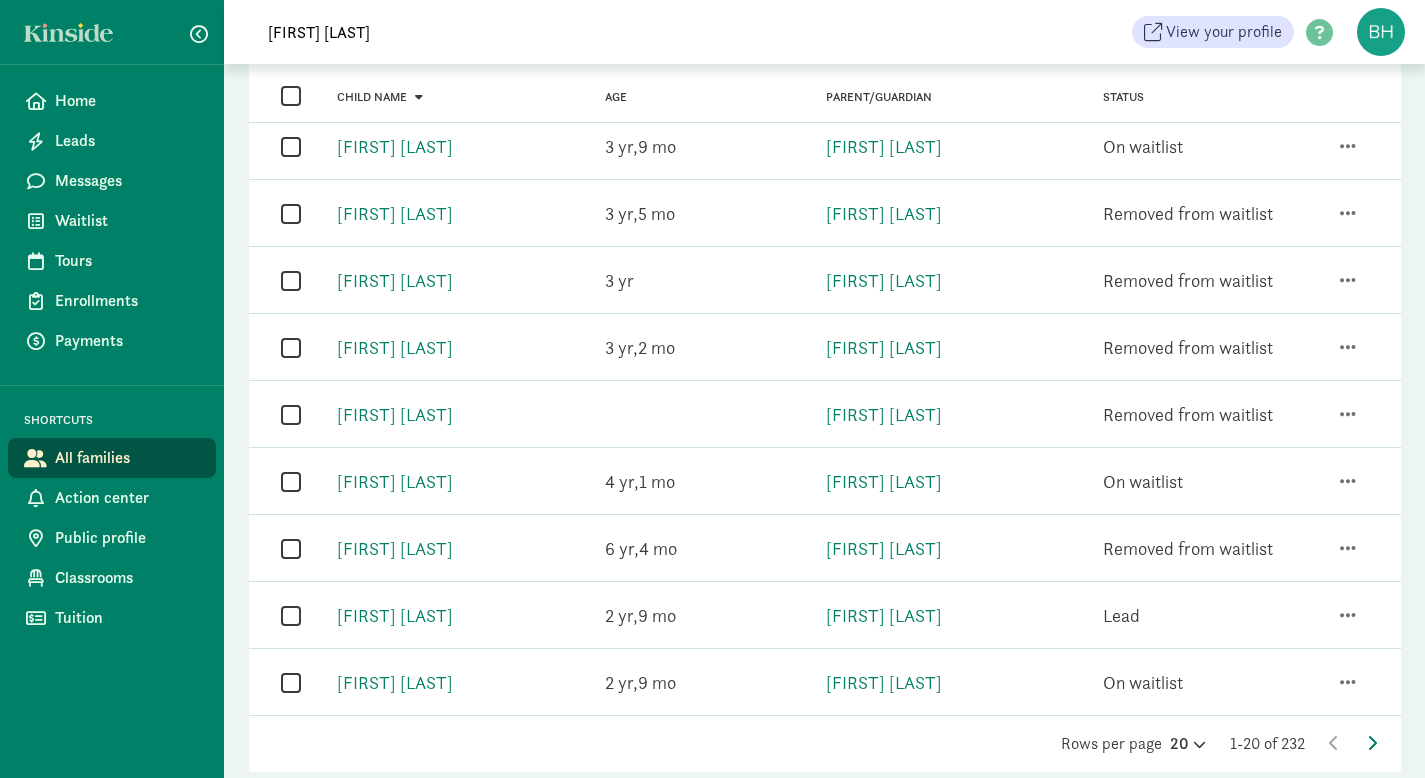 scroll, scrollTop: 1015, scrollLeft: 0, axis: vertical 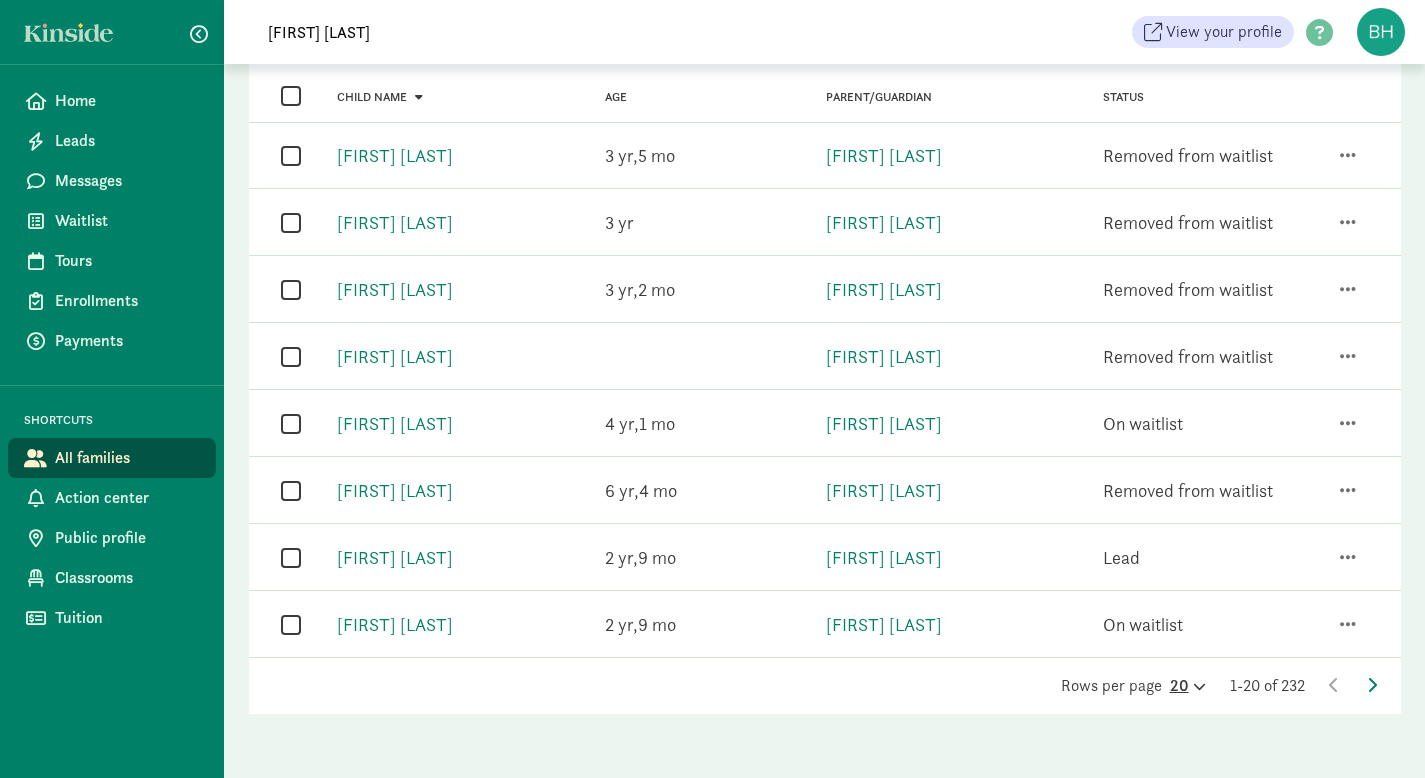click 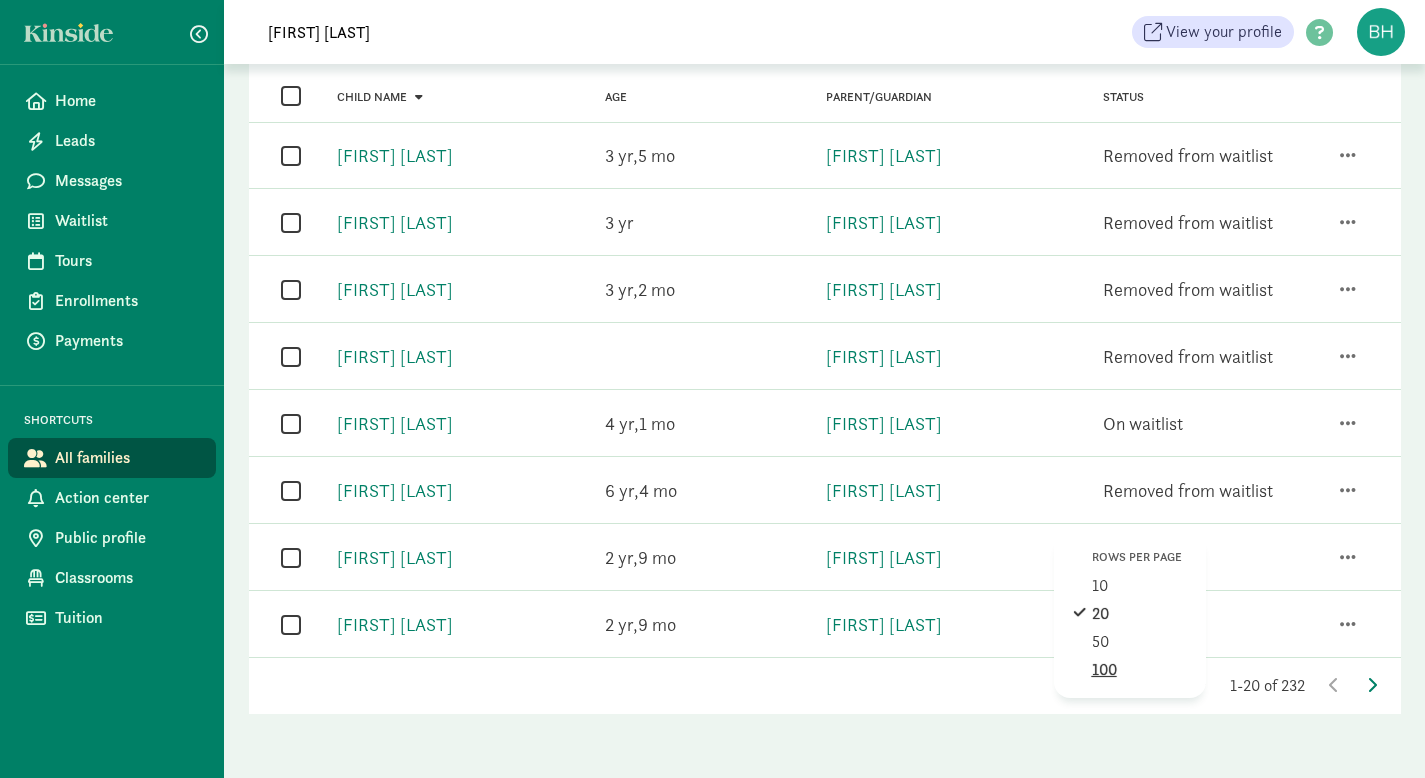 click on "100" 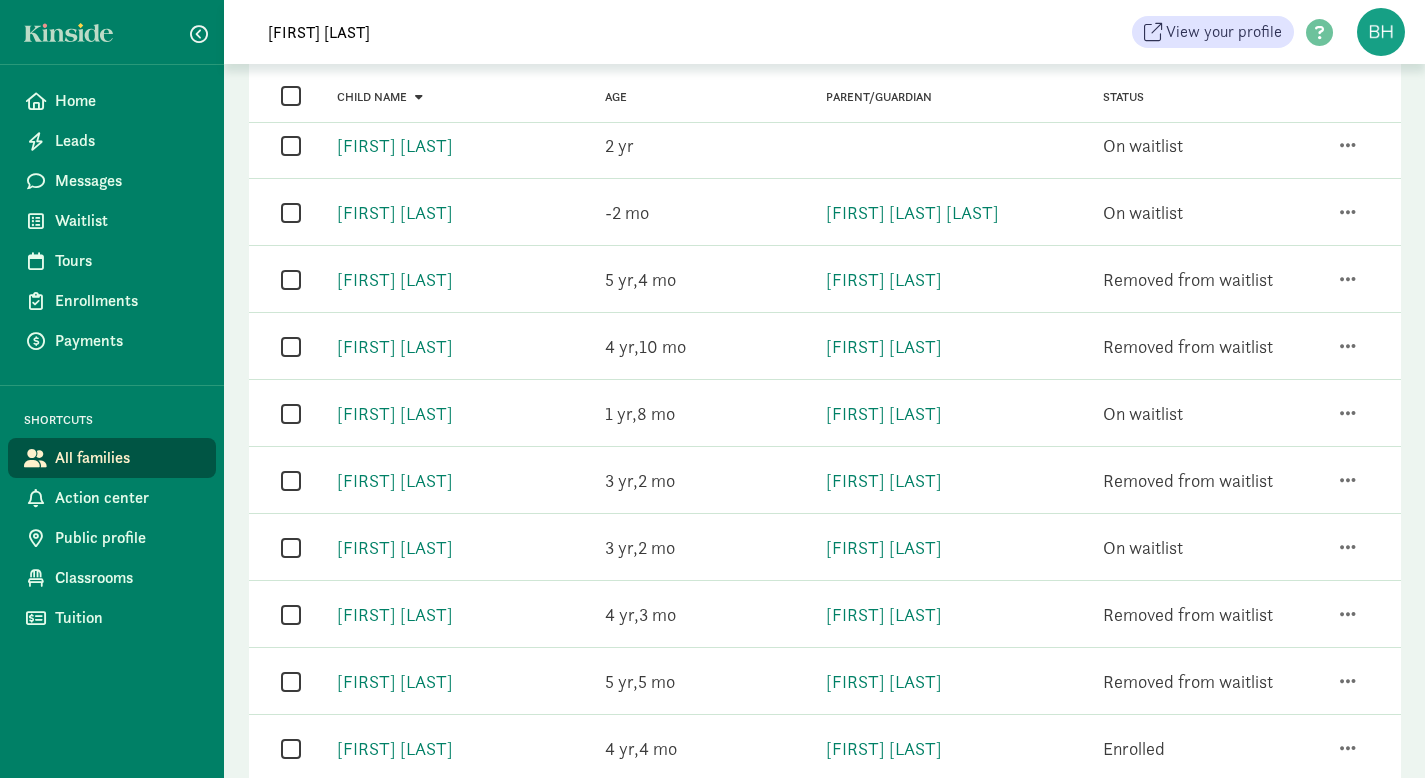 scroll, scrollTop: 0, scrollLeft: 0, axis: both 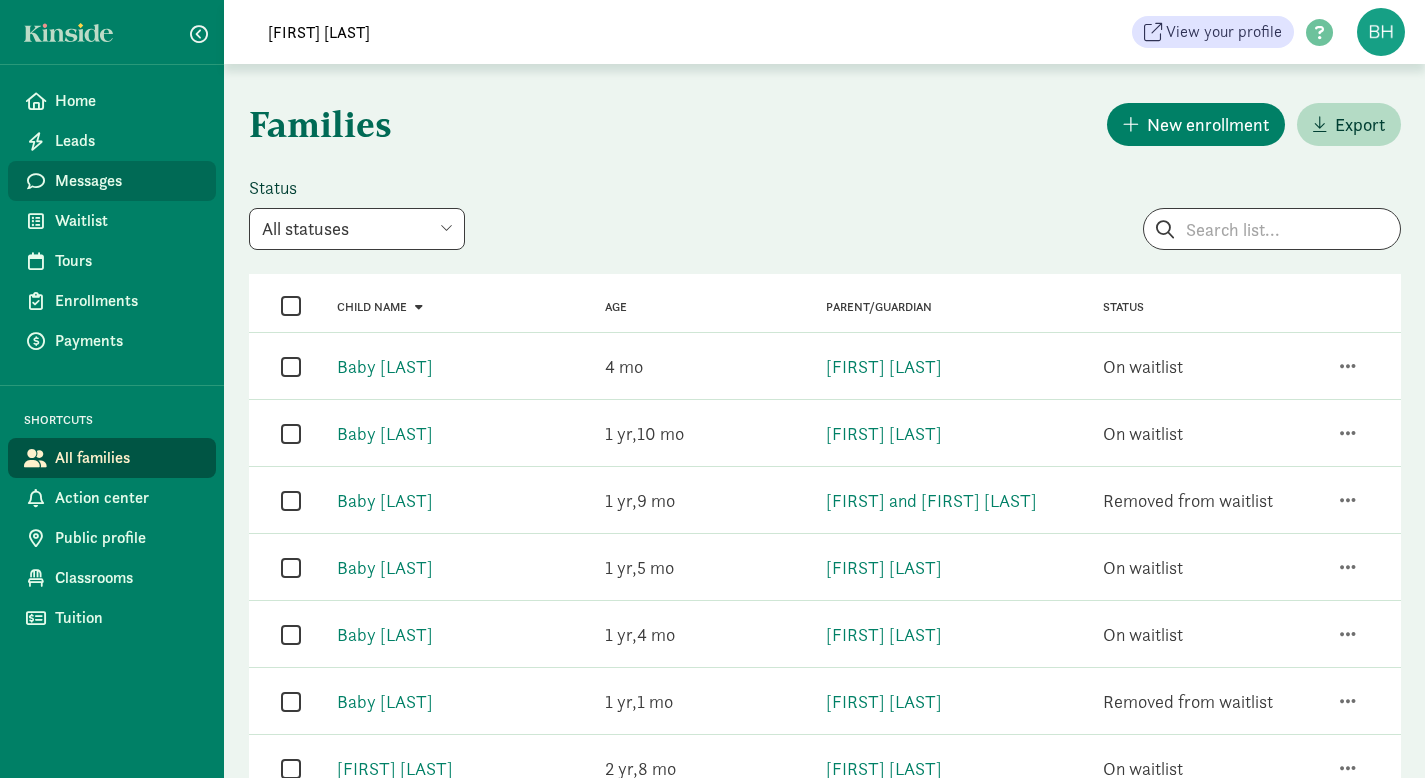 click on "Messages" at bounding box center [127, 181] 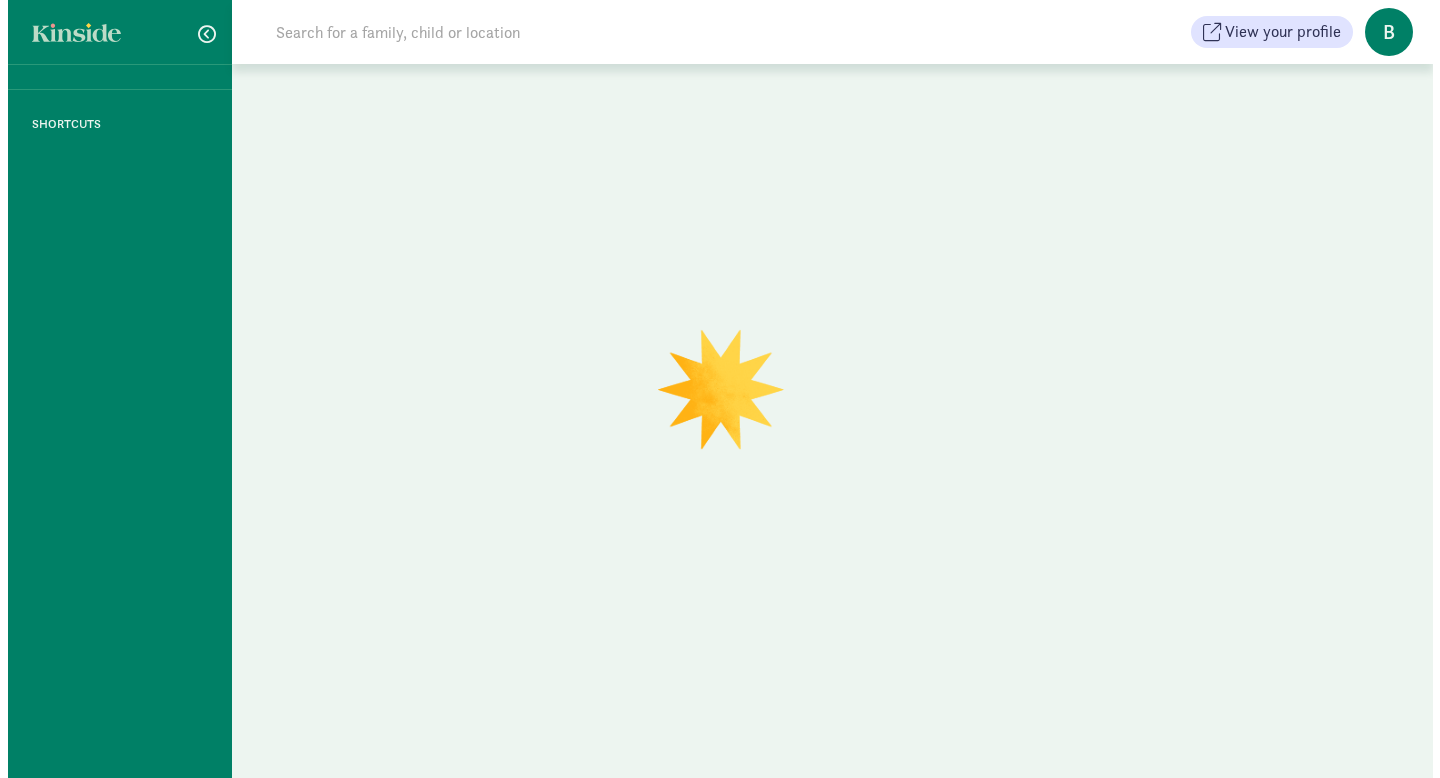 scroll, scrollTop: 0, scrollLeft: 0, axis: both 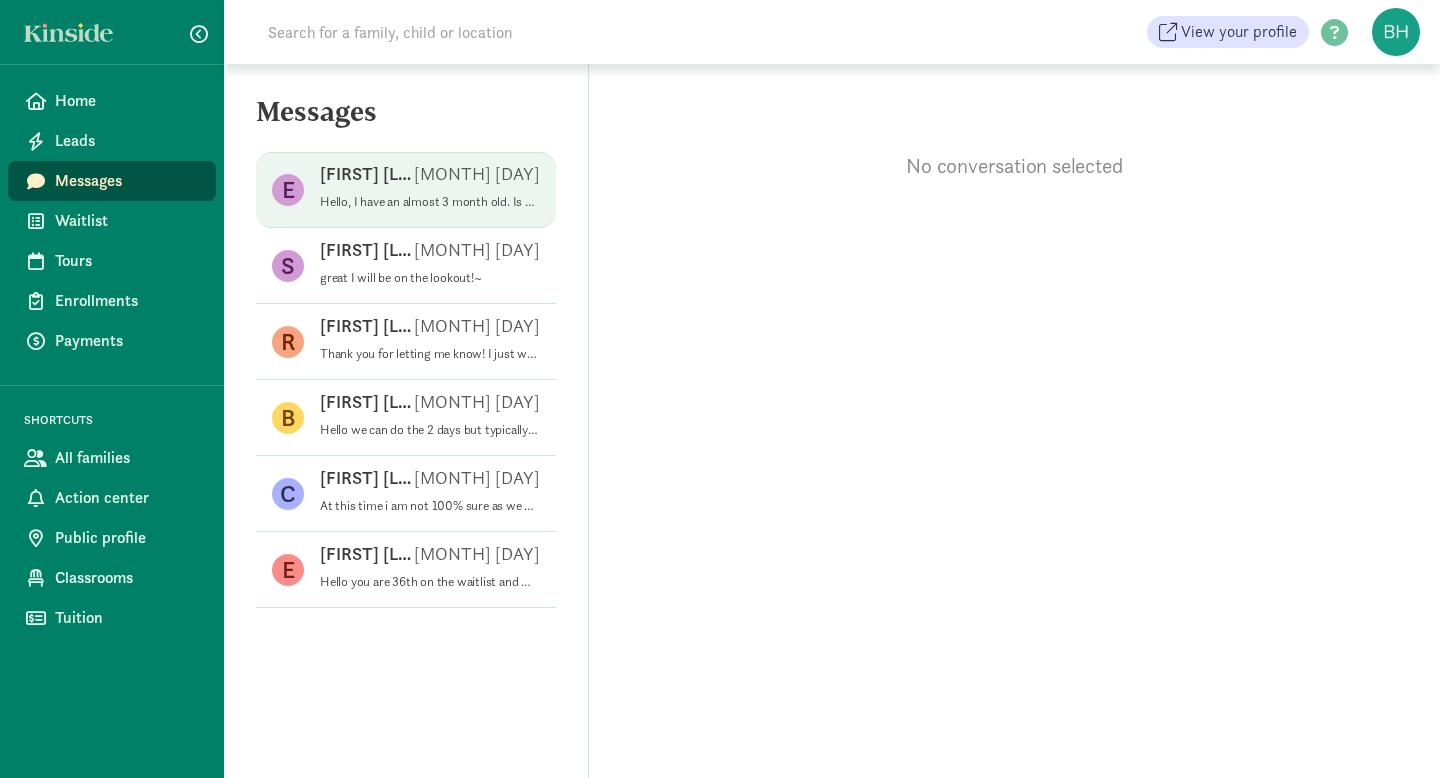 click on "[FIRST] [LAST]    [MONTH] [DAY]" at bounding box center (430, 178) 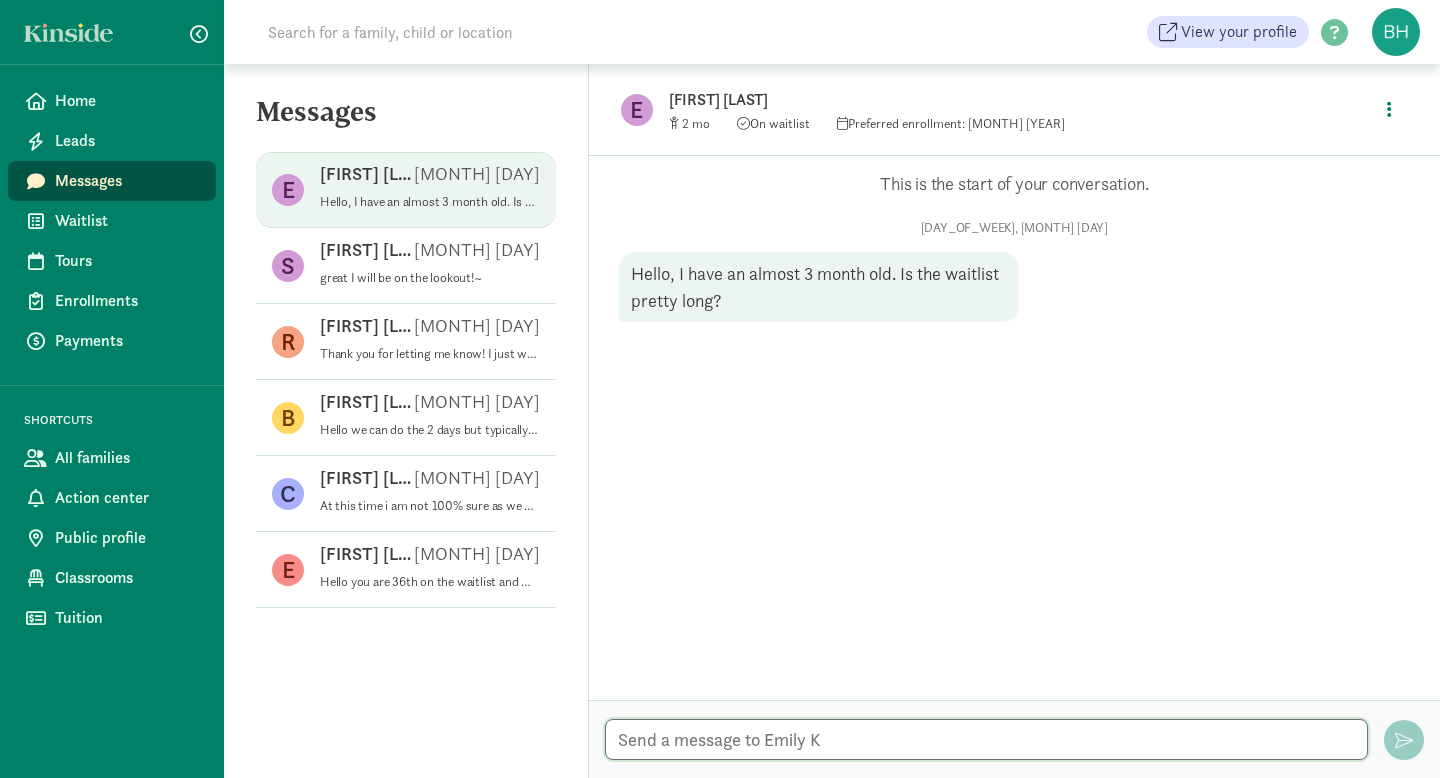 click at bounding box center [986, 739] 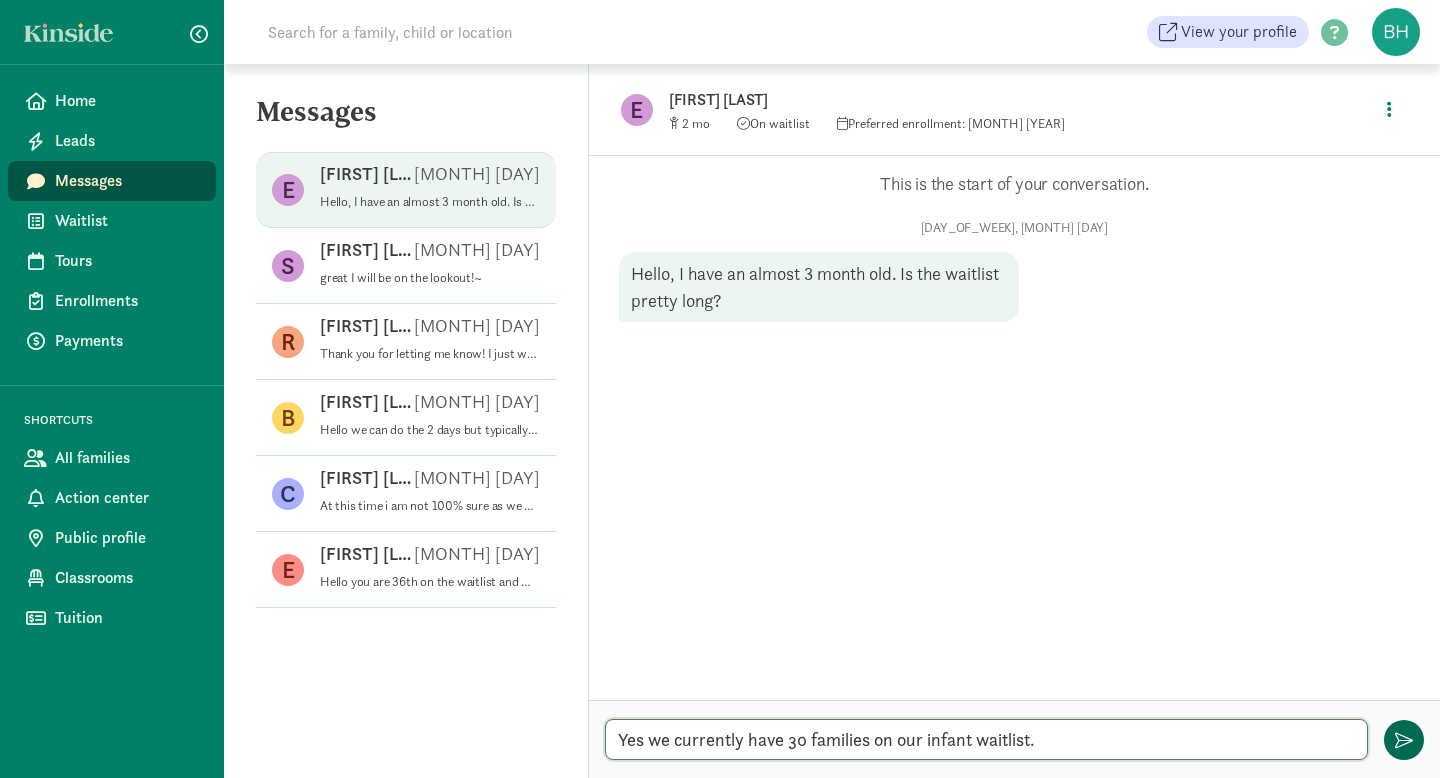 type on "Yes we currently have 30 families on our infant waitlist." 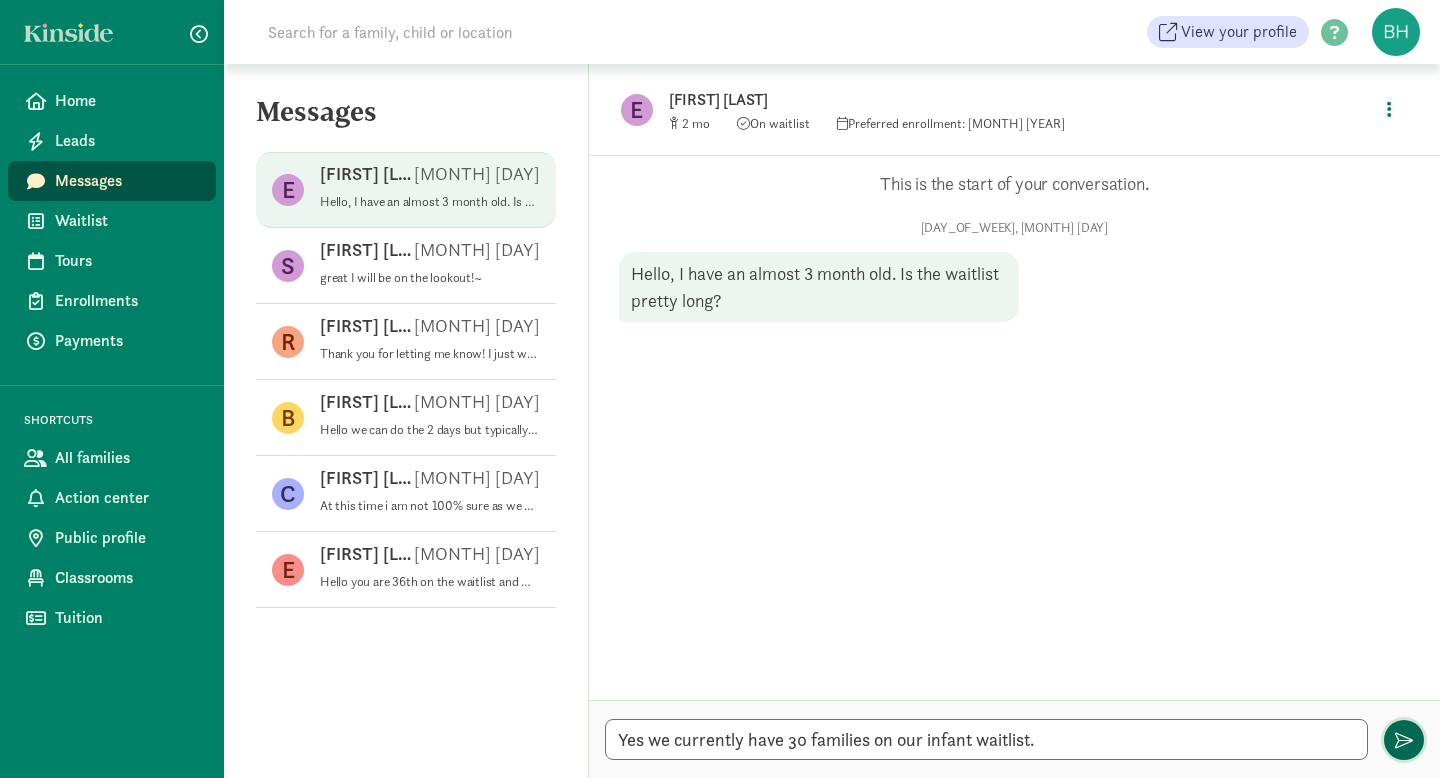 click at bounding box center (1404, 740) 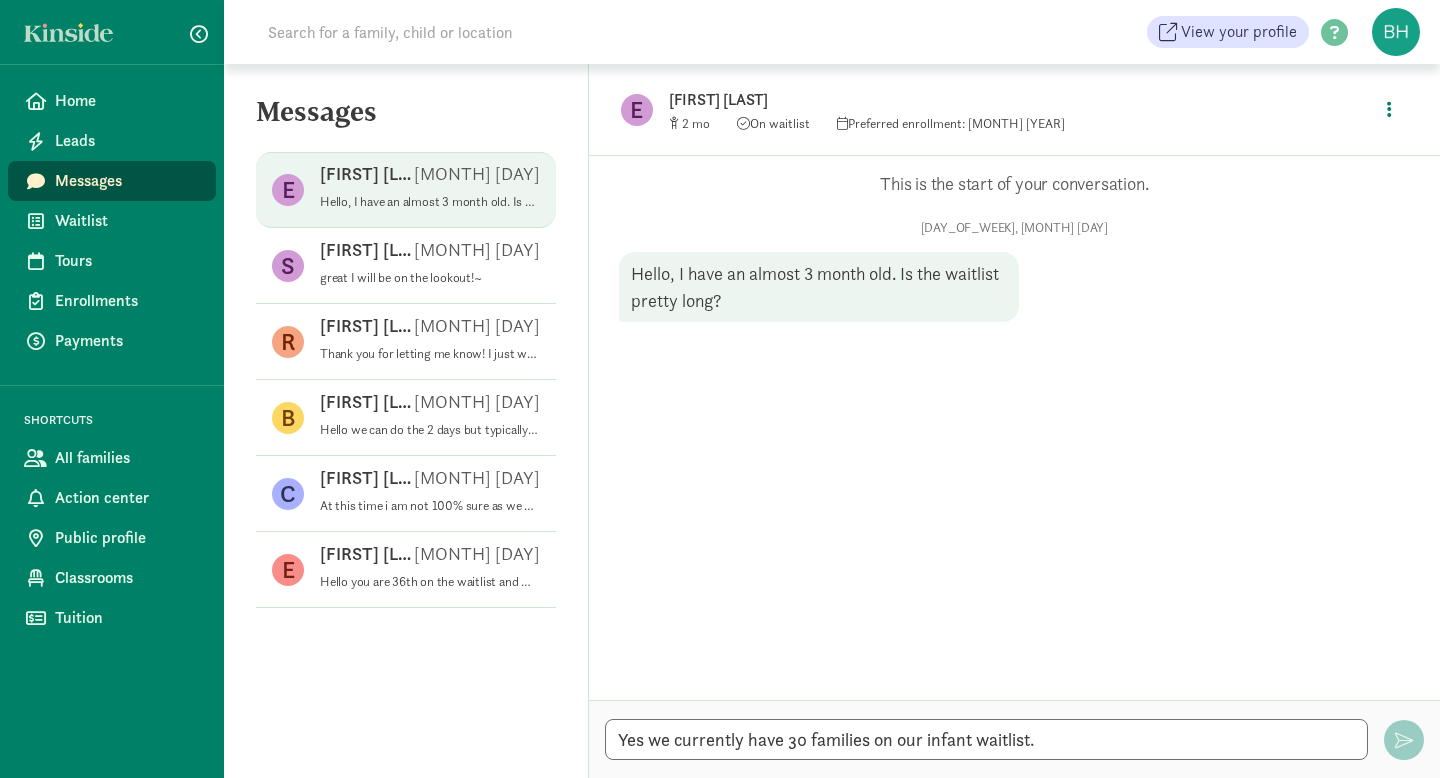type 